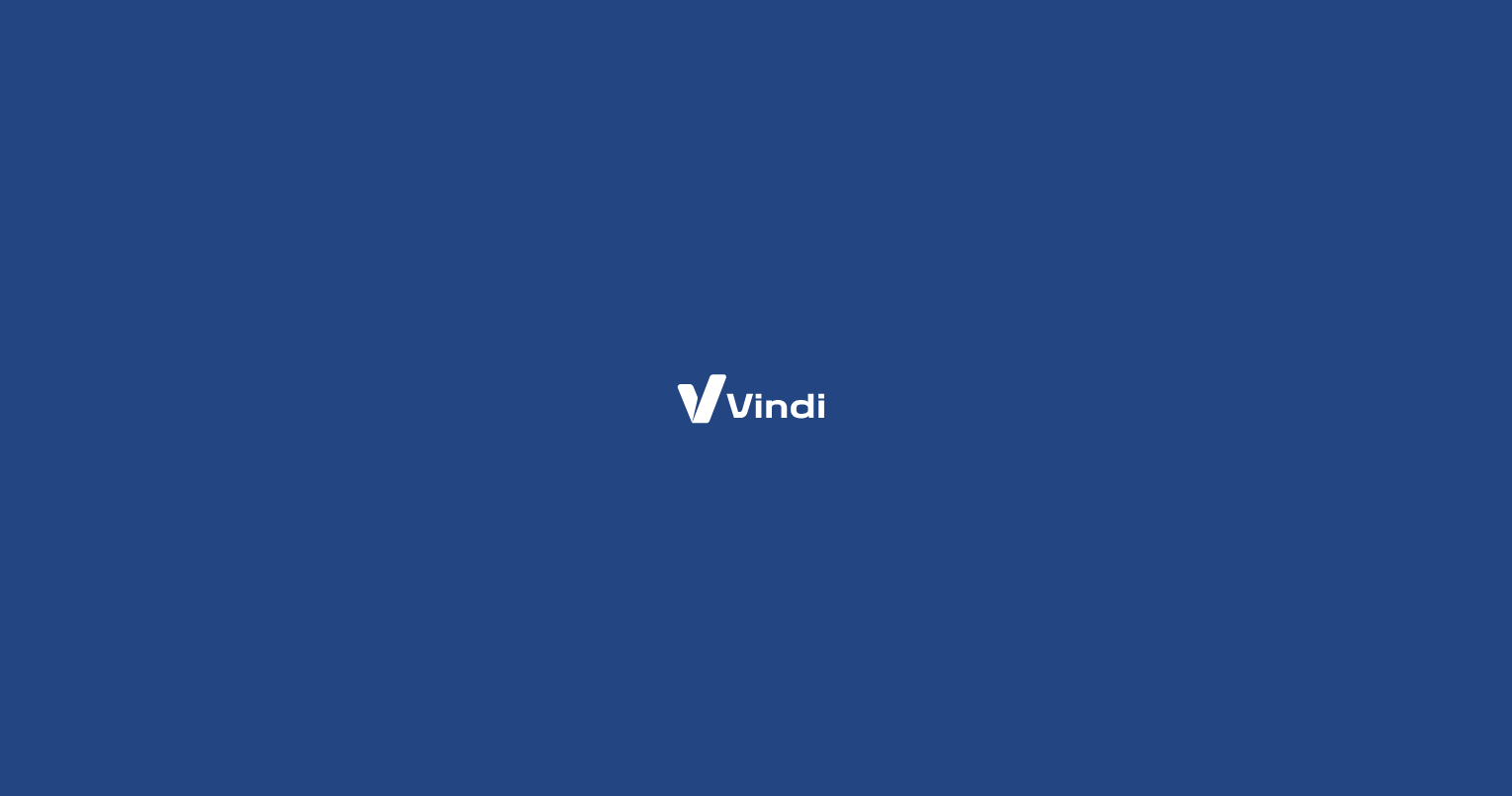 scroll, scrollTop: 0, scrollLeft: 0, axis: both 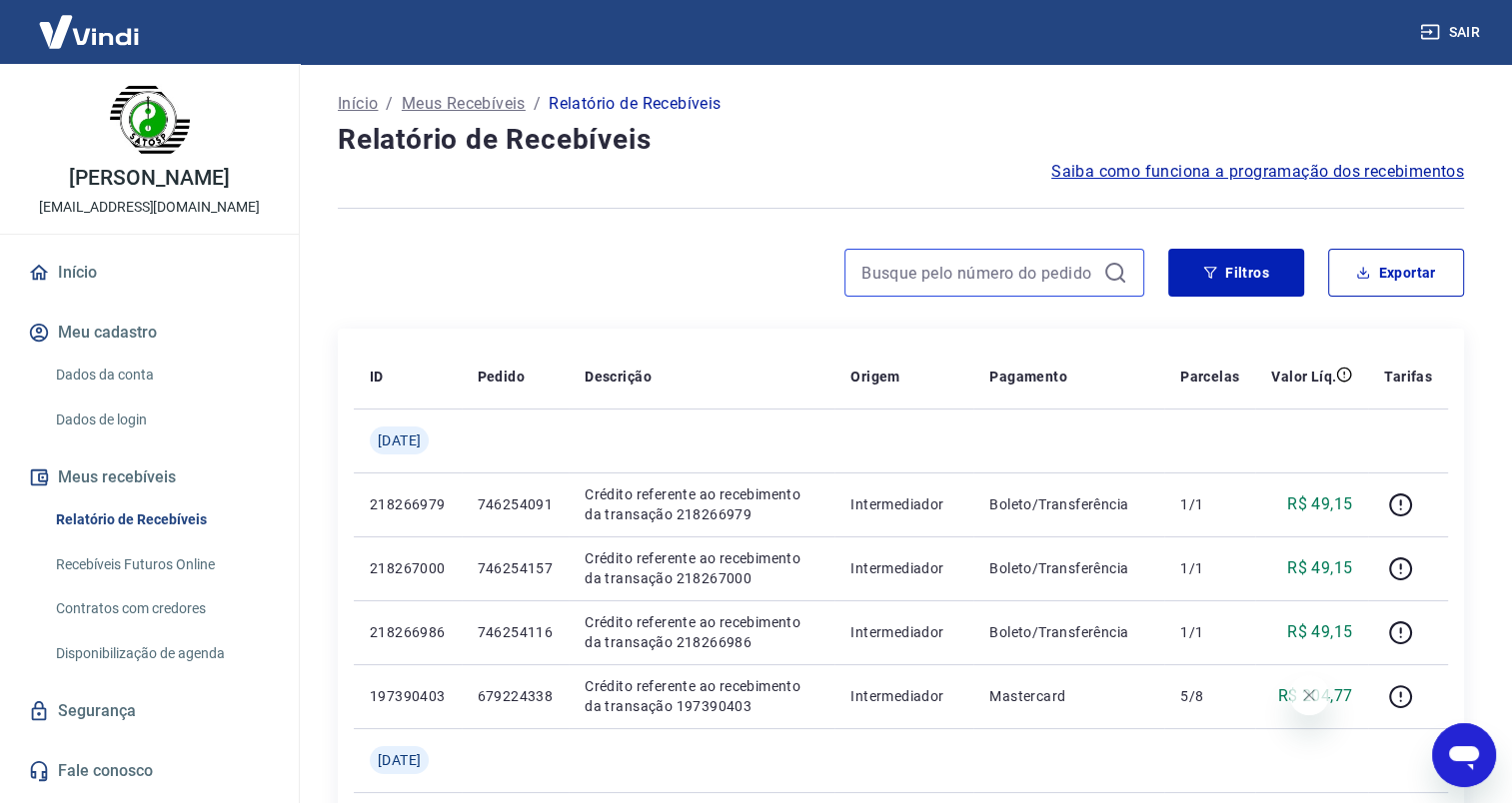 click at bounding box center [978, 273] 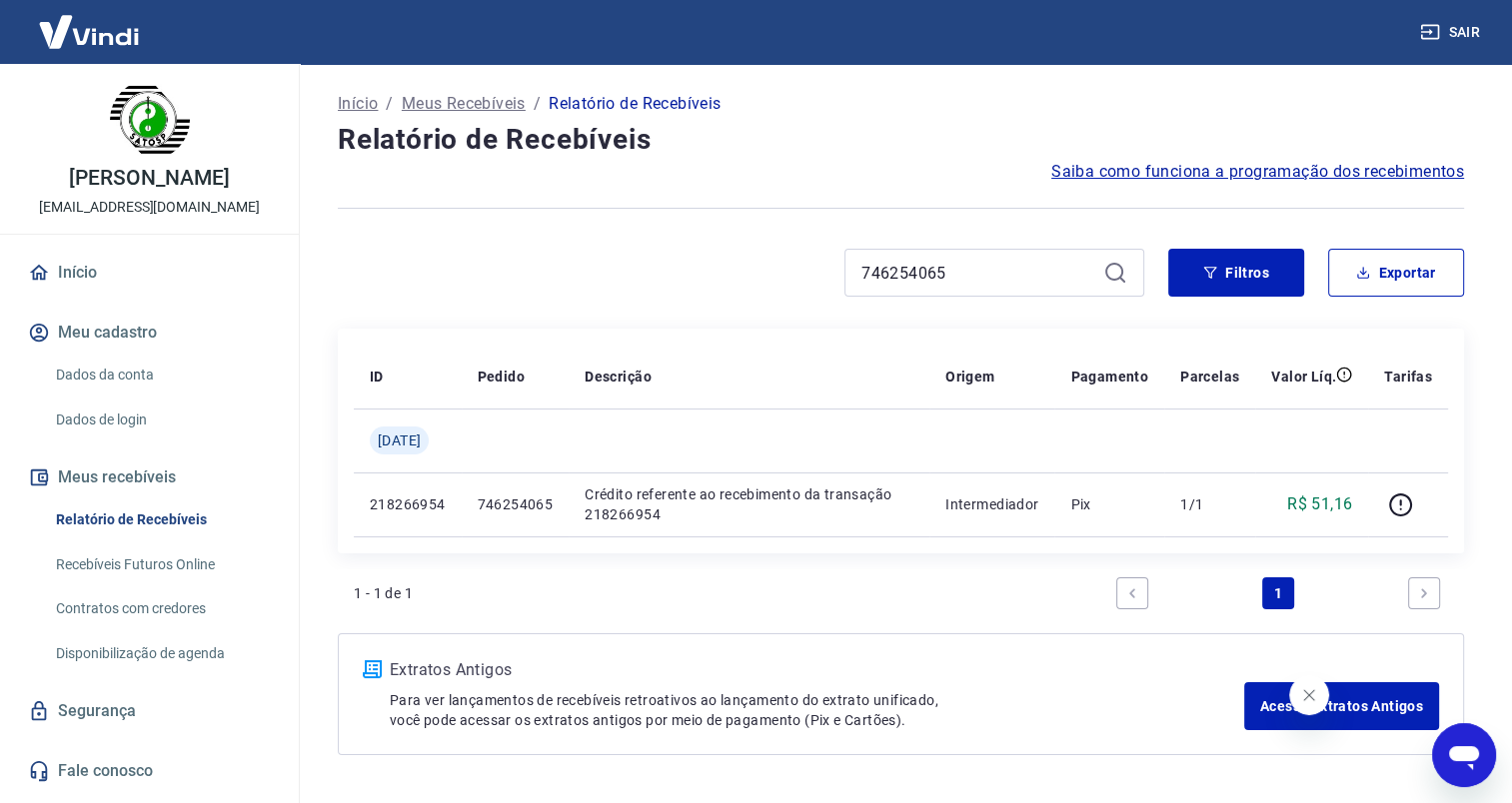 click 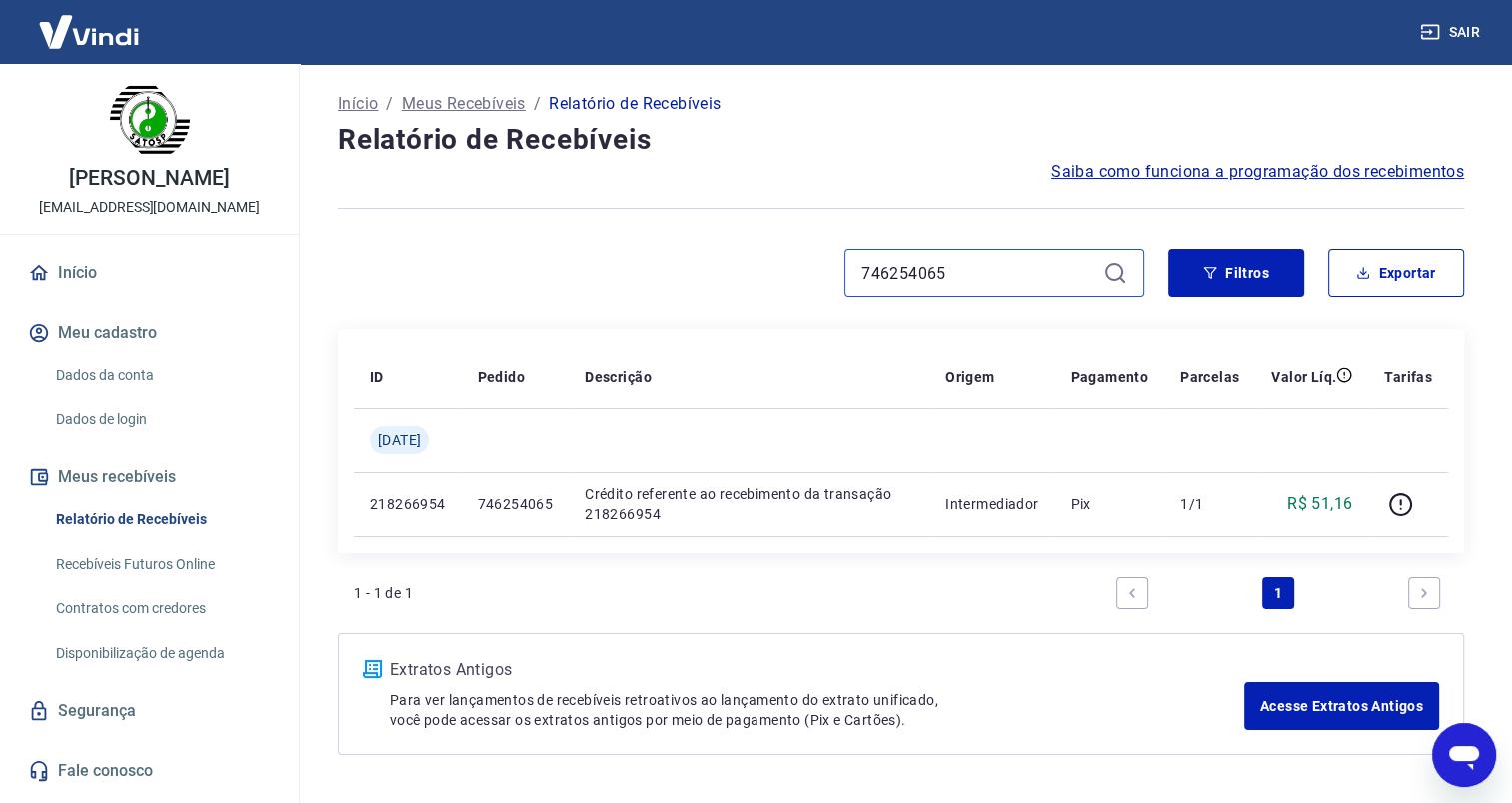 drag, startPoint x: 977, startPoint y: 260, endPoint x: 821, endPoint y: 279, distance: 157.15279 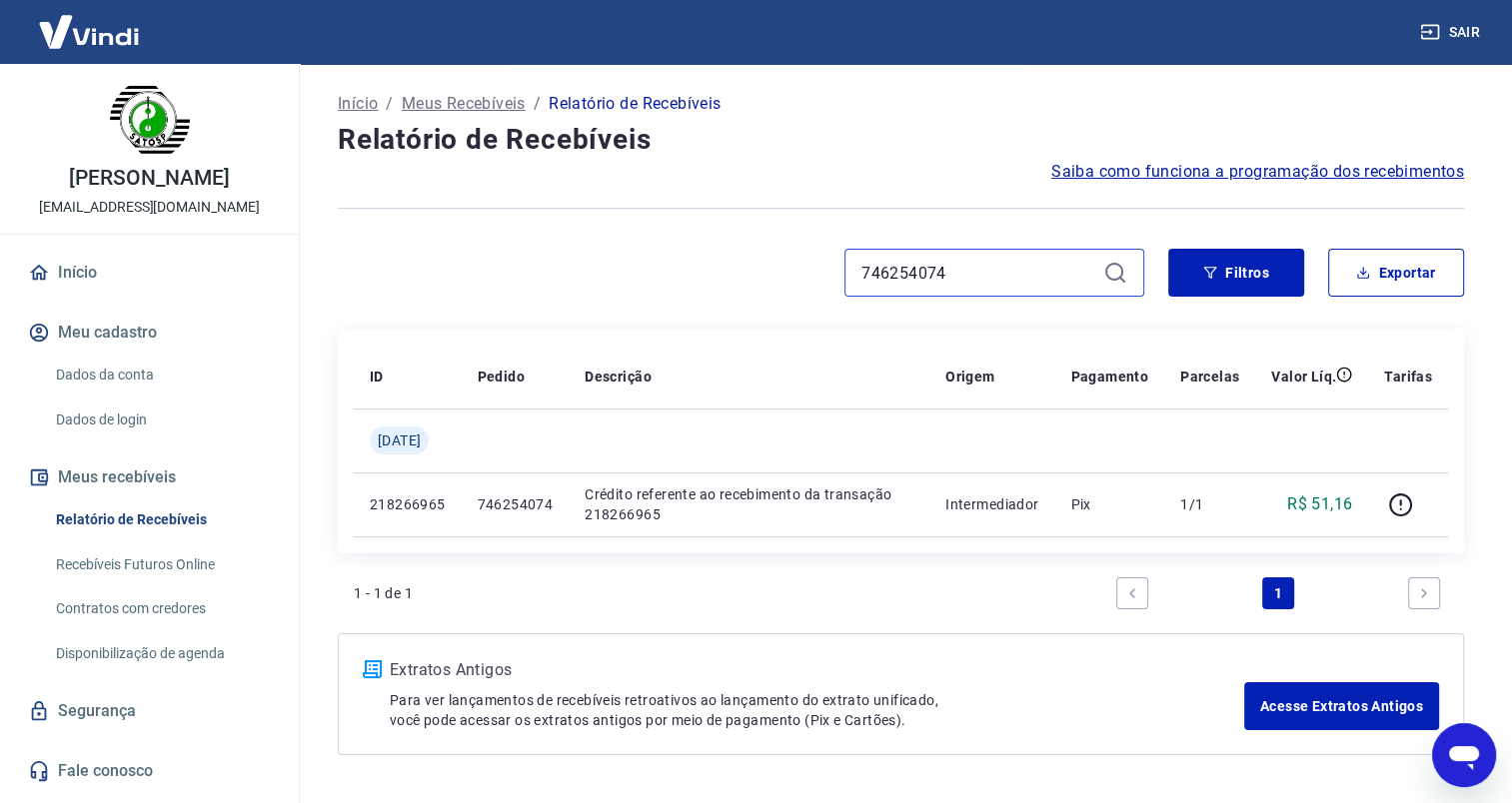 drag, startPoint x: 964, startPoint y: 264, endPoint x: 805, endPoint y: 277, distance: 159.53056 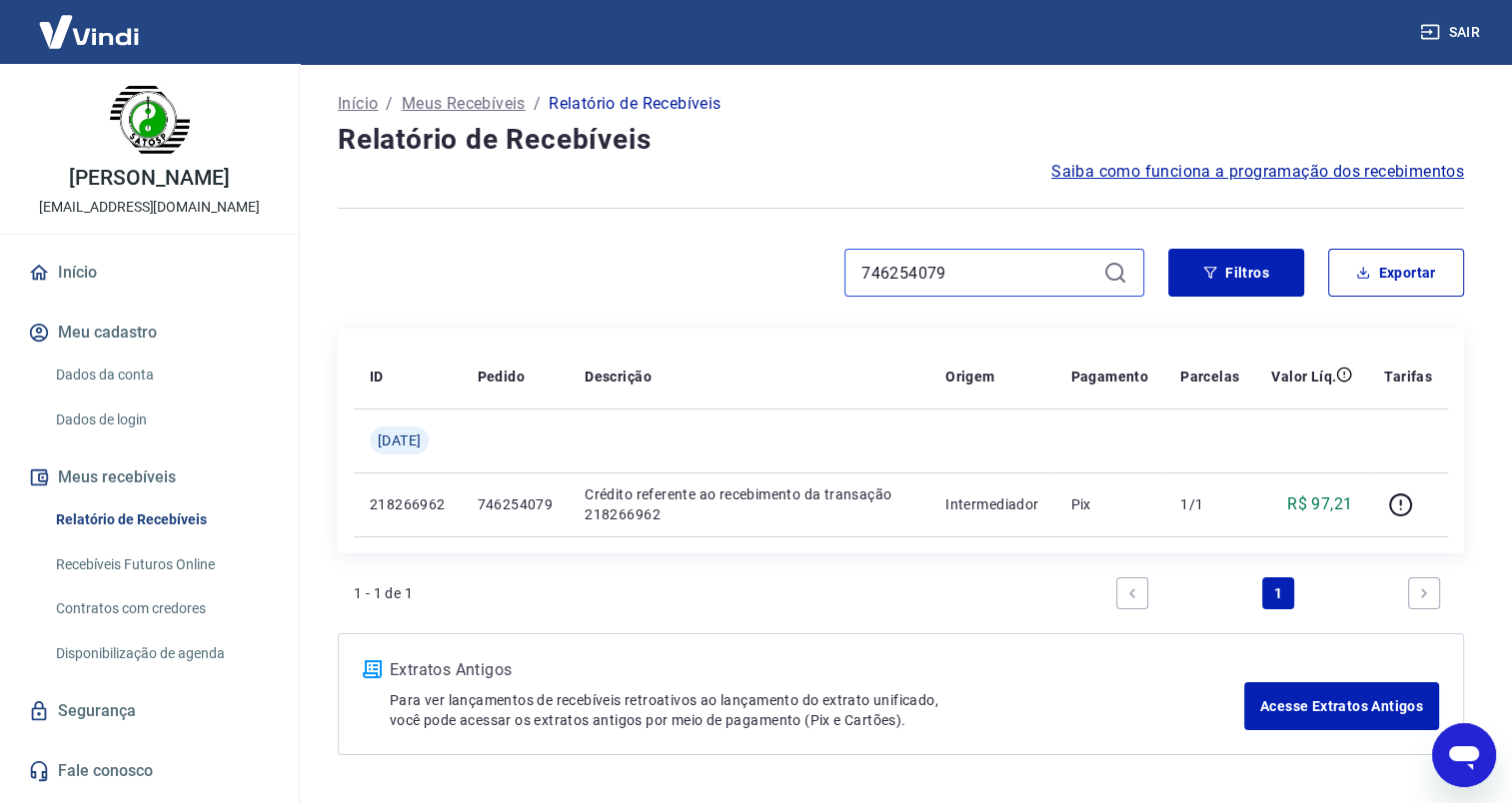 drag, startPoint x: 956, startPoint y: 269, endPoint x: 803, endPoint y: 270, distance: 153.00327 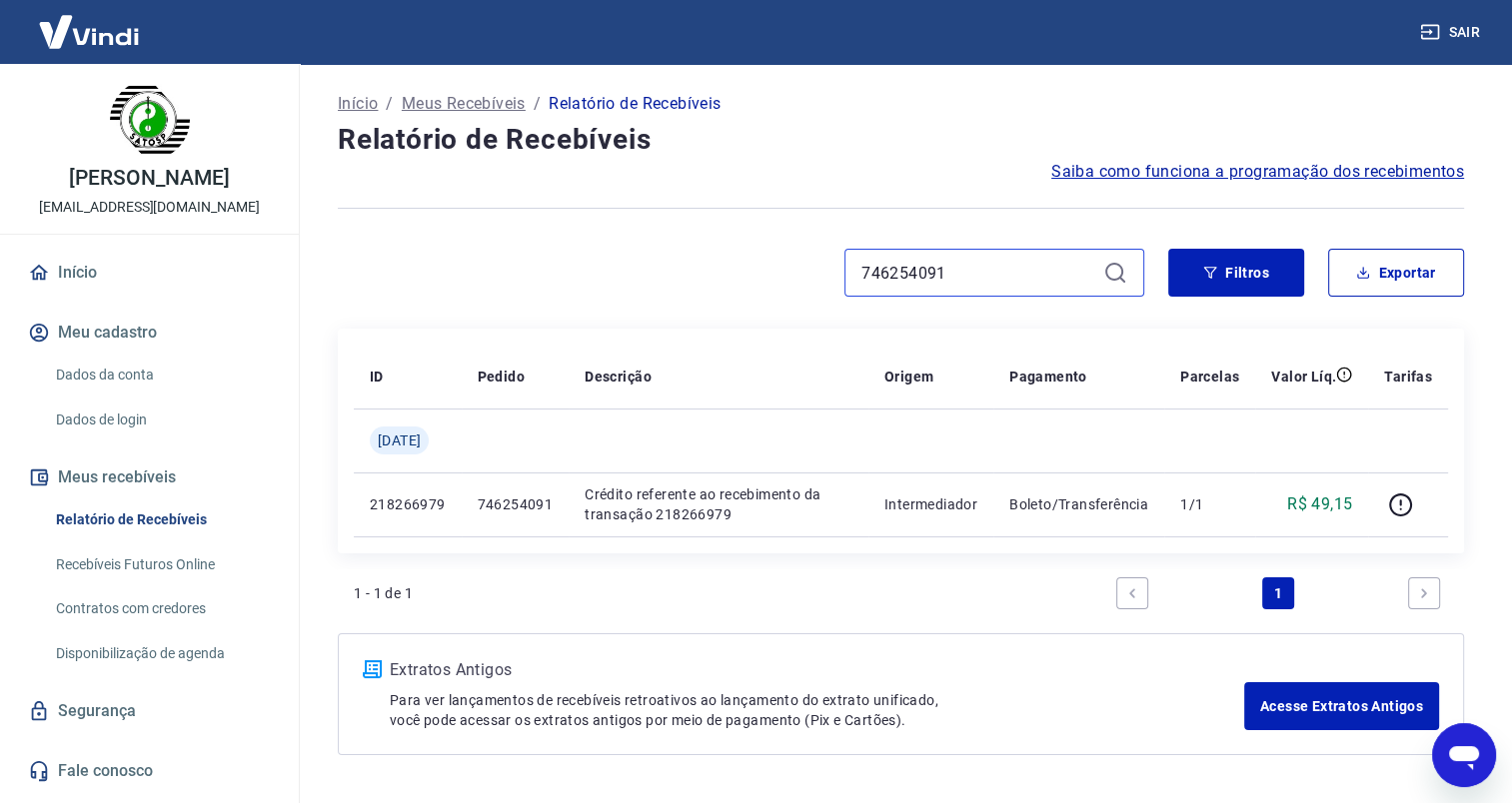 drag, startPoint x: 978, startPoint y: 276, endPoint x: 763, endPoint y: 290, distance: 215.45533 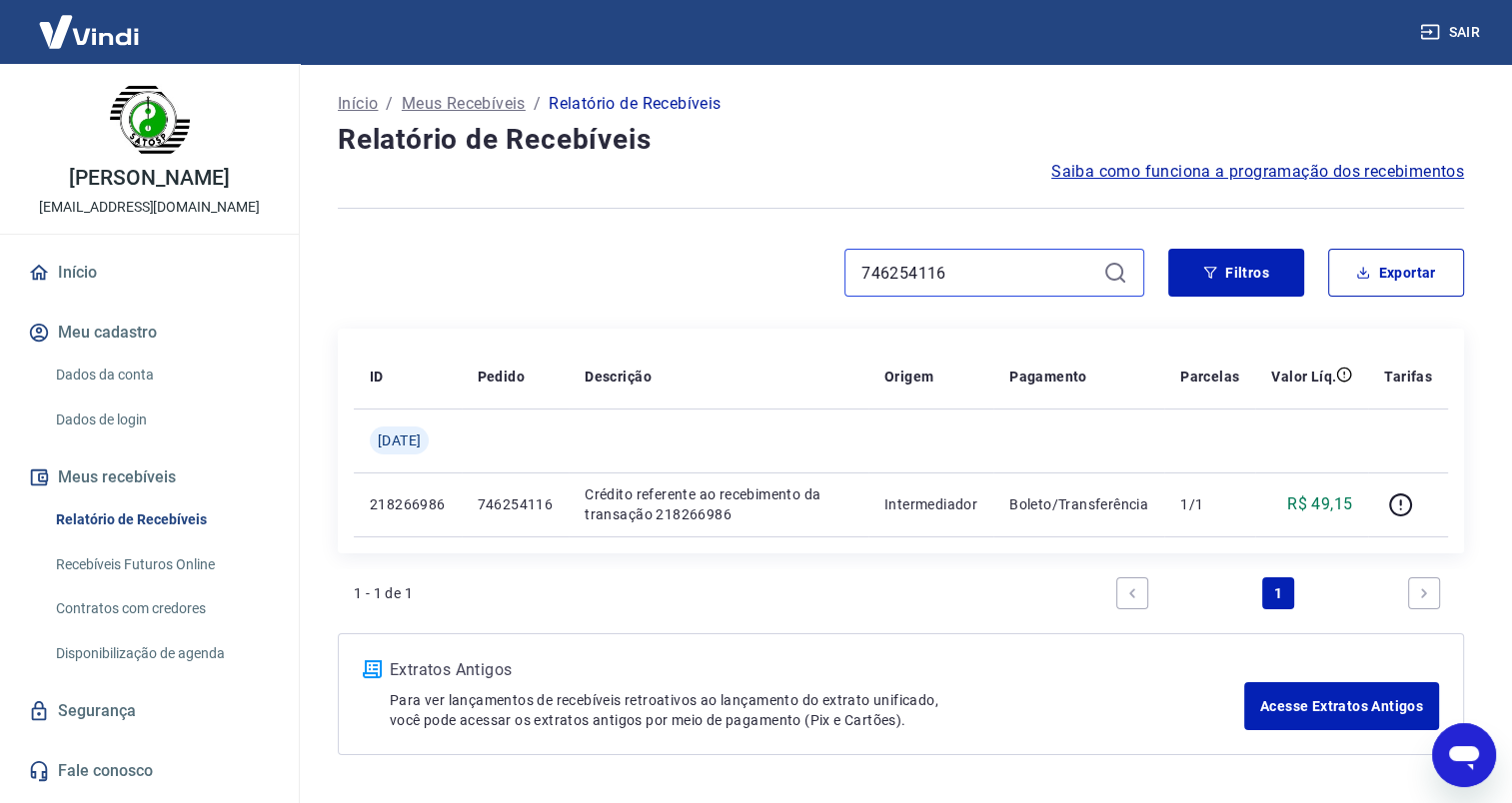 drag, startPoint x: 935, startPoint y: 257, endPoint x: 837, endPoint y: 268, distance: 98.61541 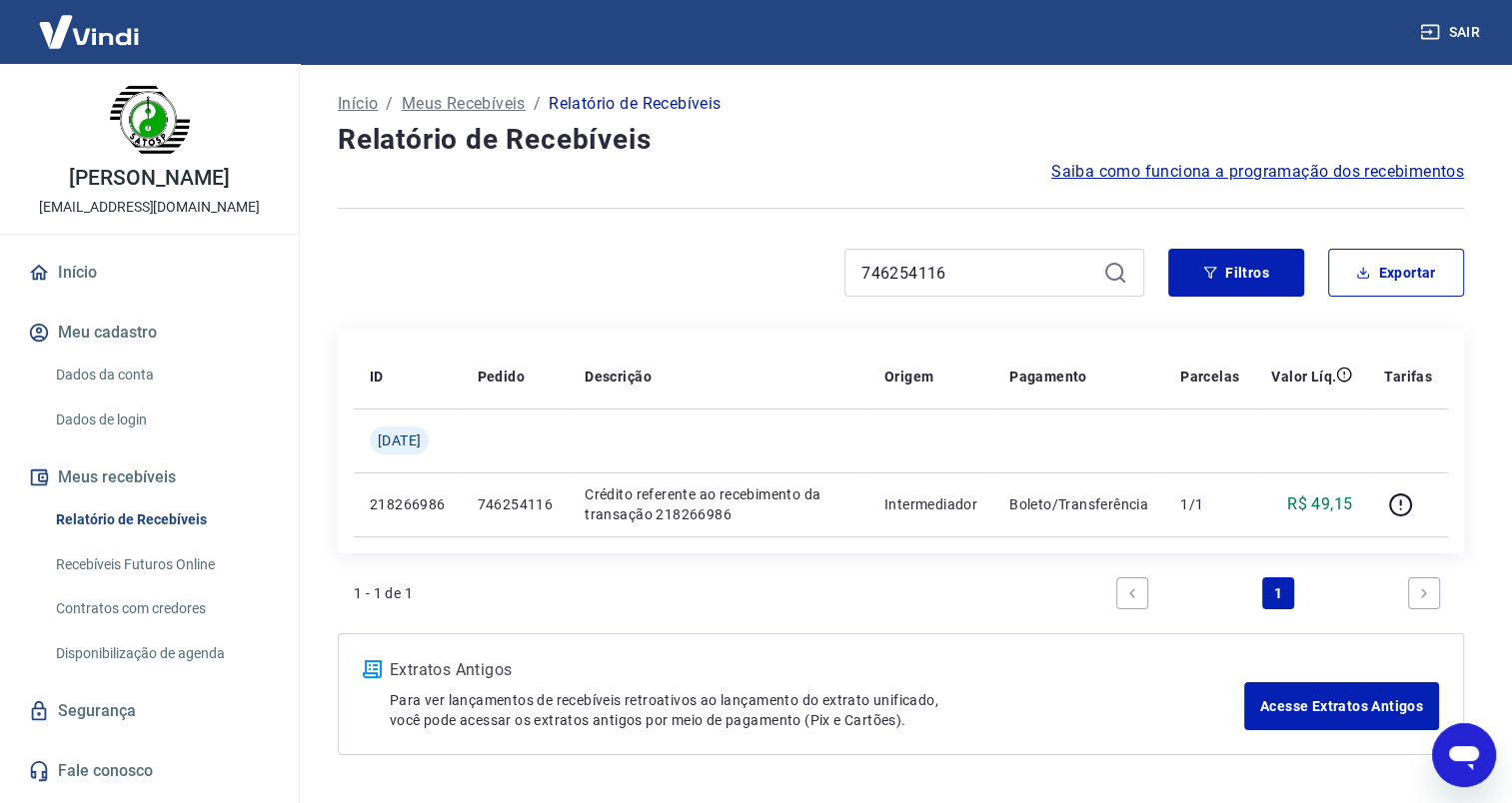 click on "746254116" at bounding box center (994, 273) 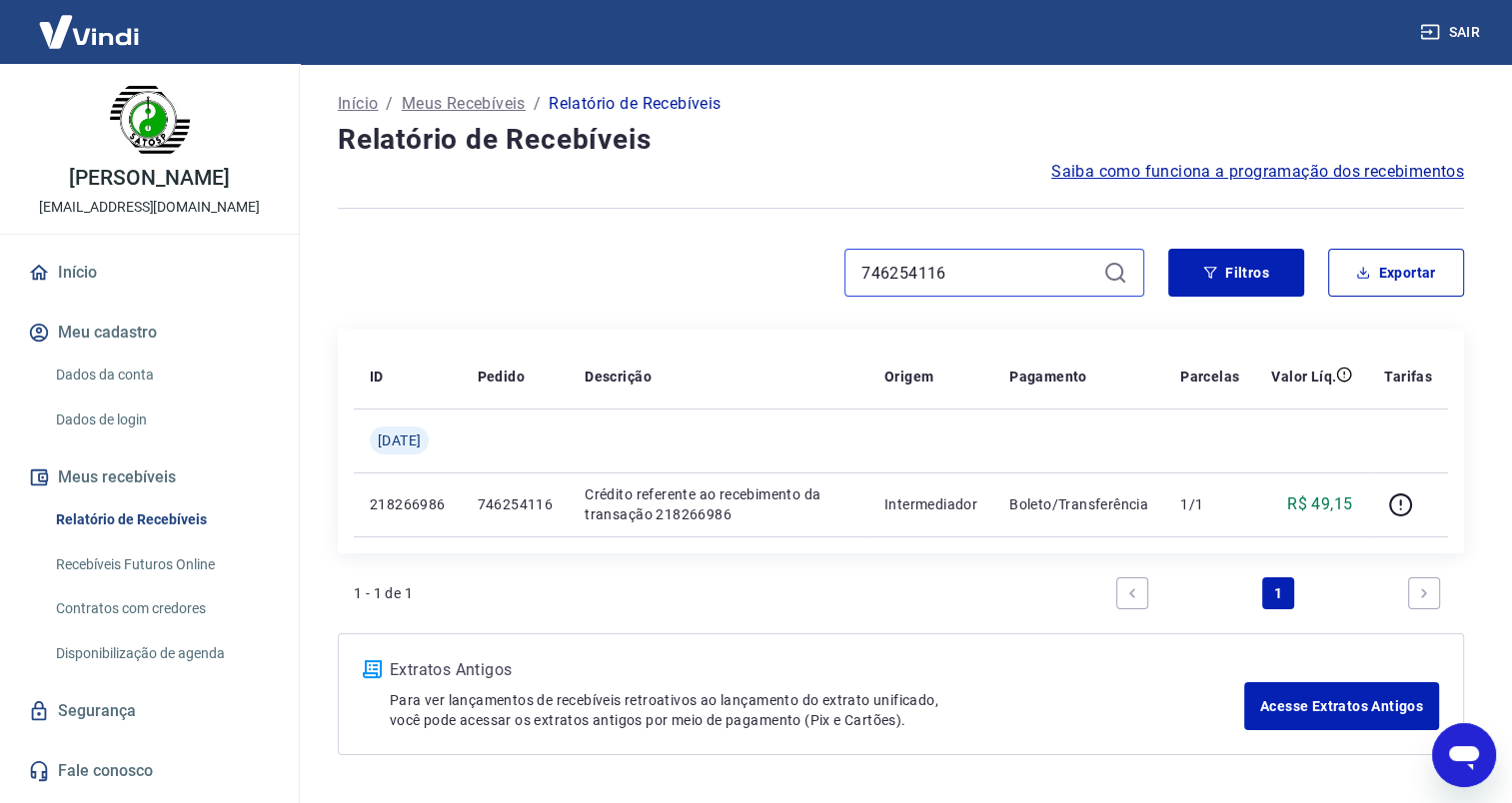 drag, startPoint x: 974, startPoint y: 263, endPoint x: 802, endPoint y: 263, distance: 172 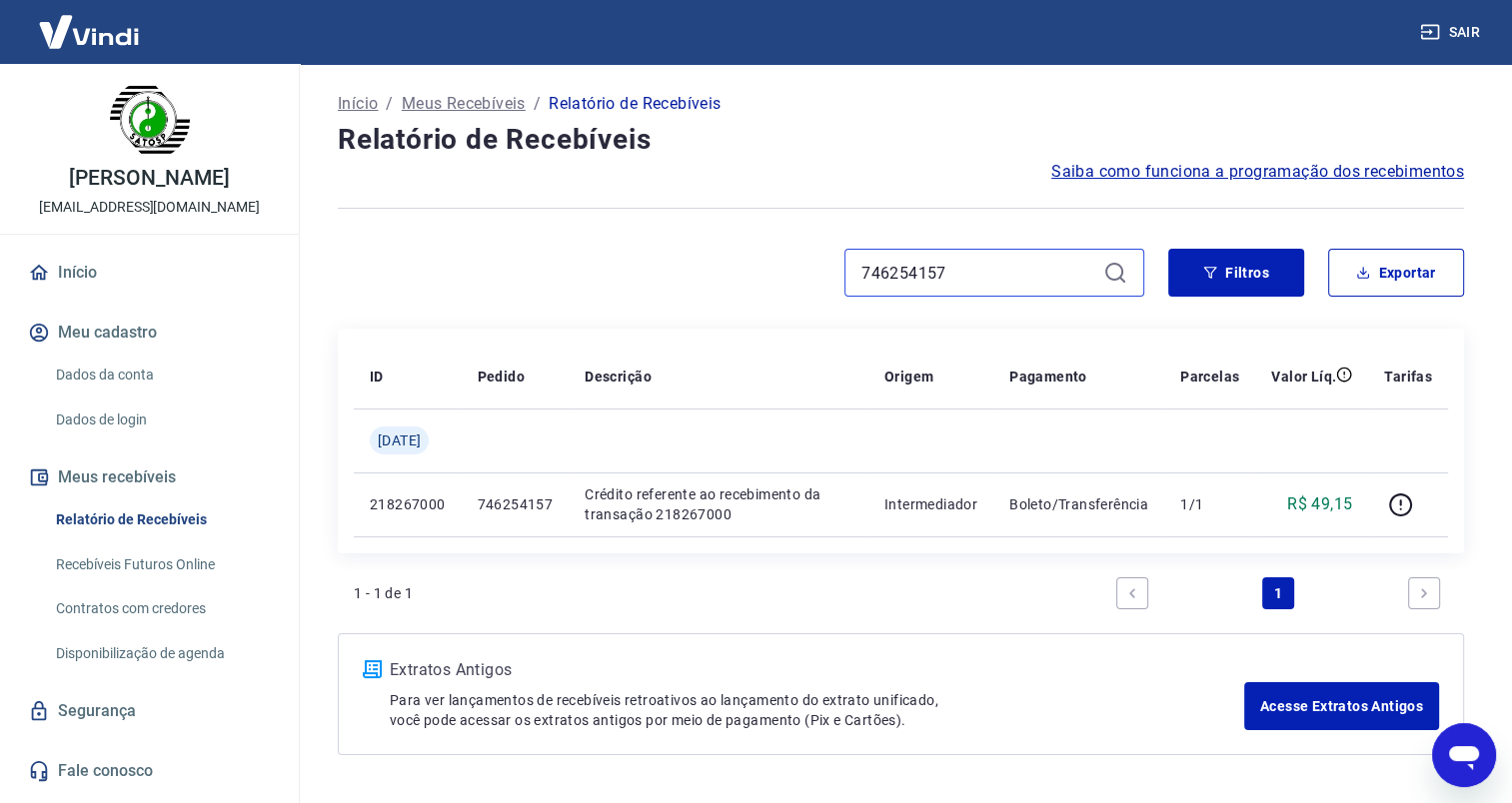 drag, startPoint x: 971, startPoint y: 279, endPoint x: 800, endPoint y: 272, distance: 171.14321 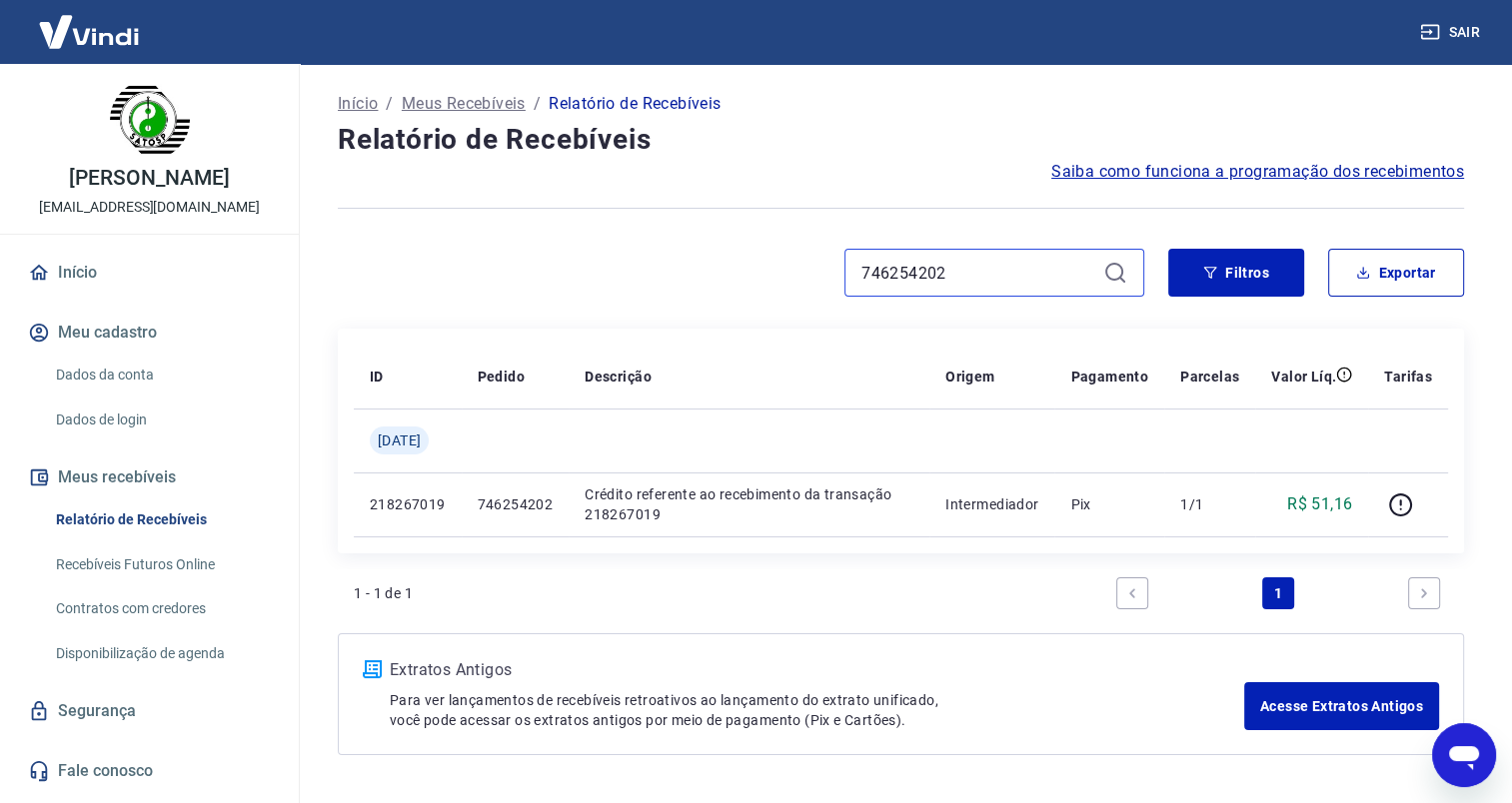 type on "746254202" 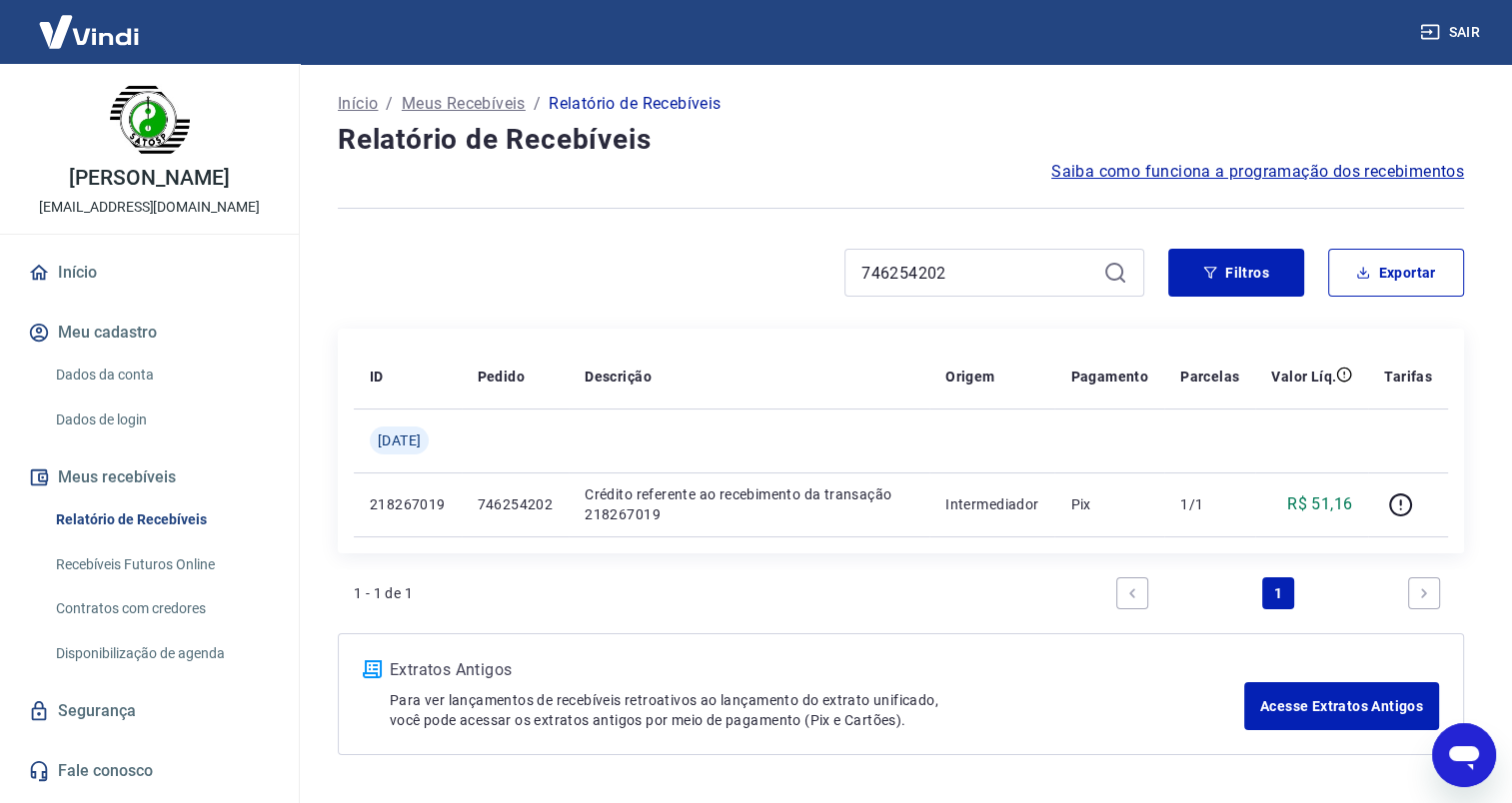 click on "Dados da conta" at bounding box center (161, 375) 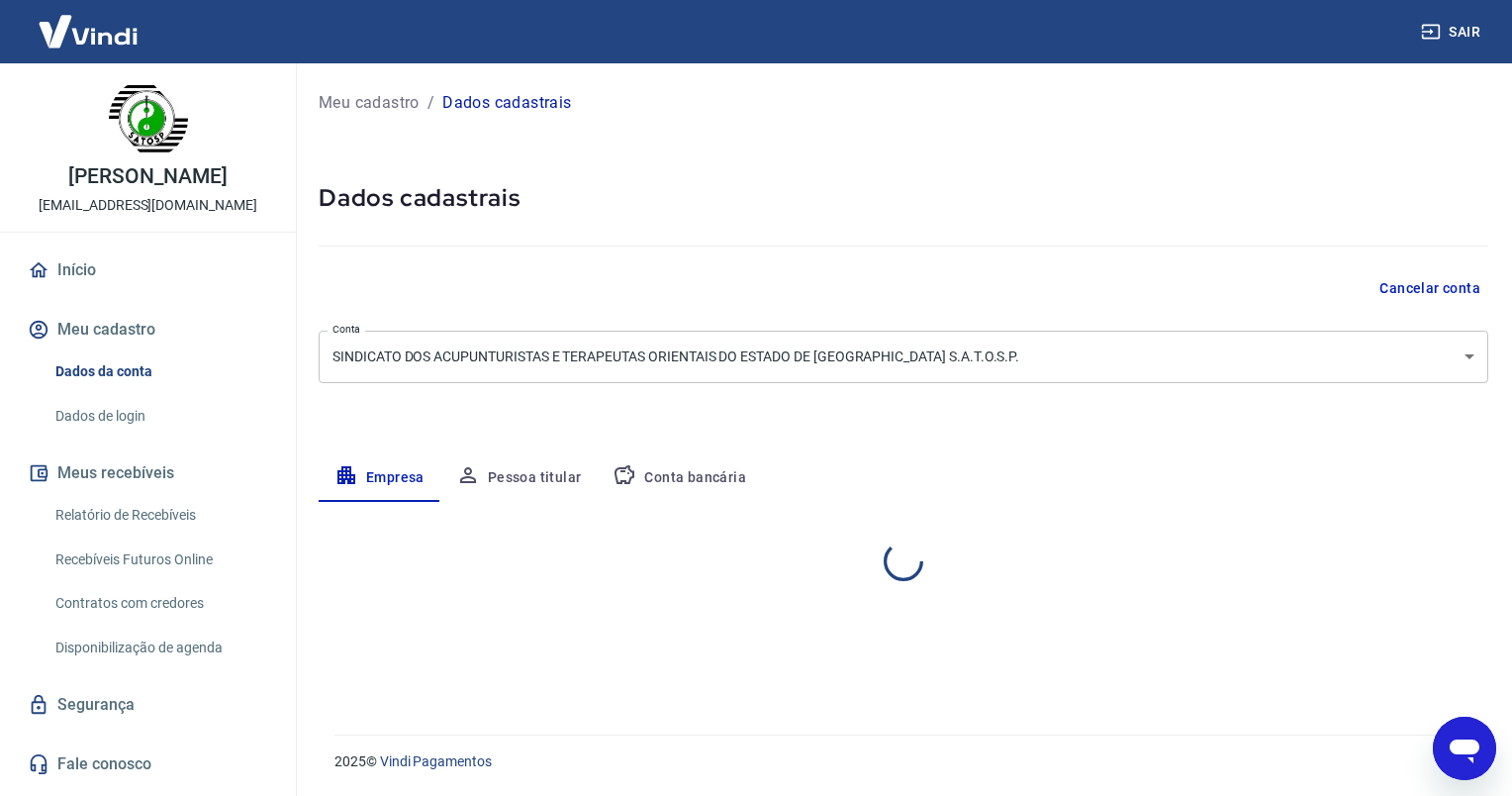 select on "SP" 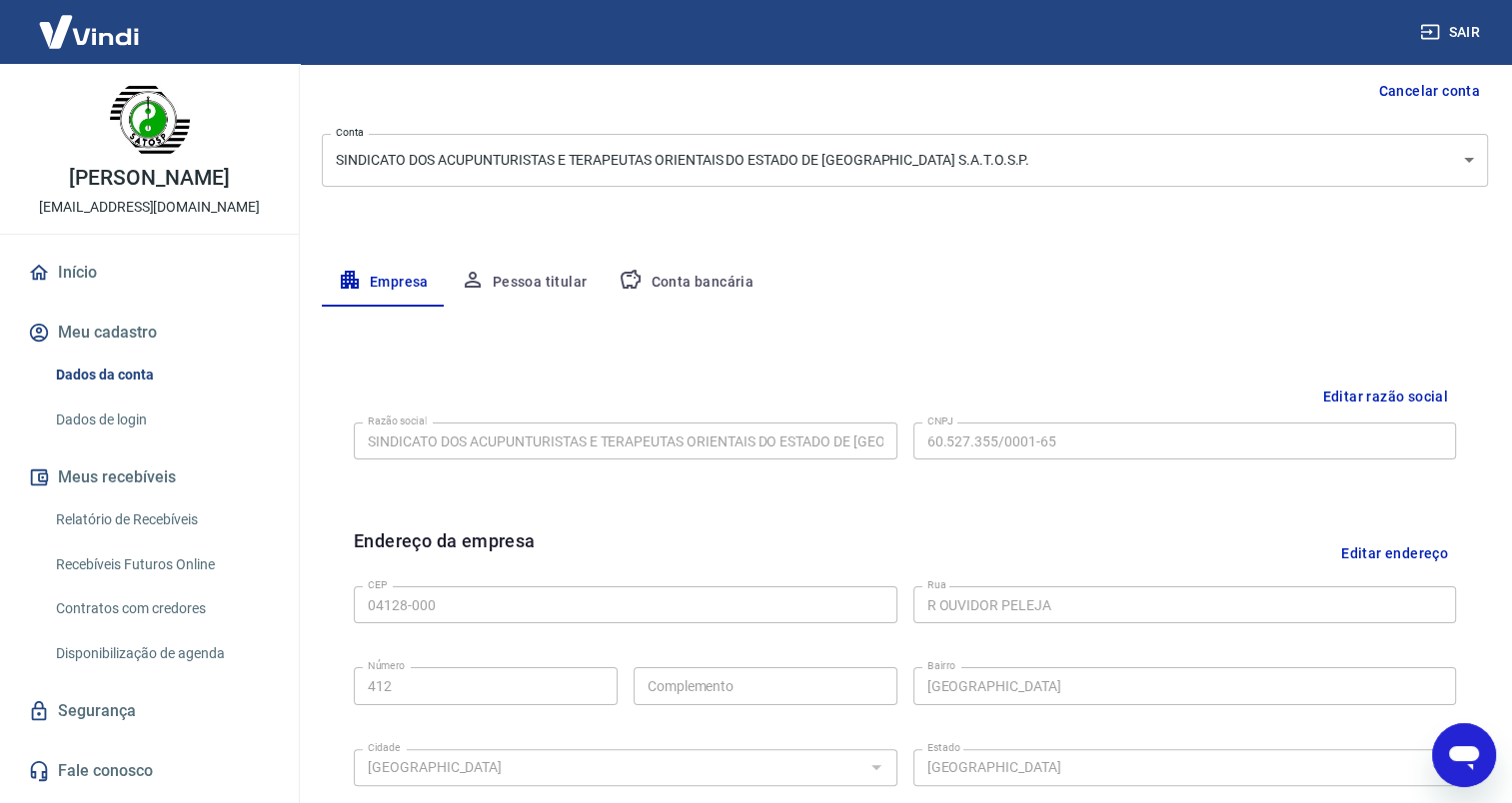 scroll, scrollTop: 300, scrollLeft: 0, axis: vertical 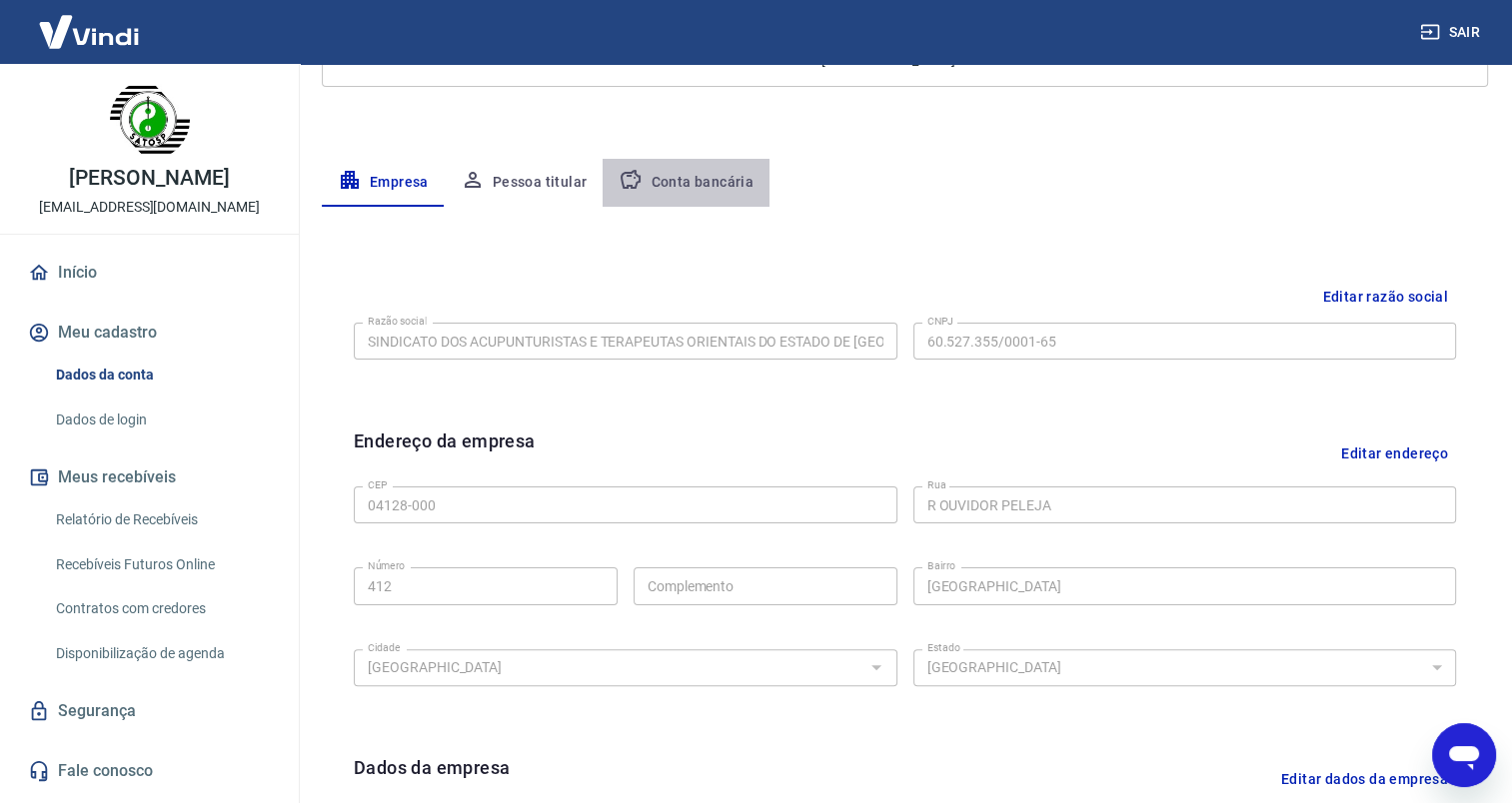 click on "Conta bancária" at bounding box center (686, 183) 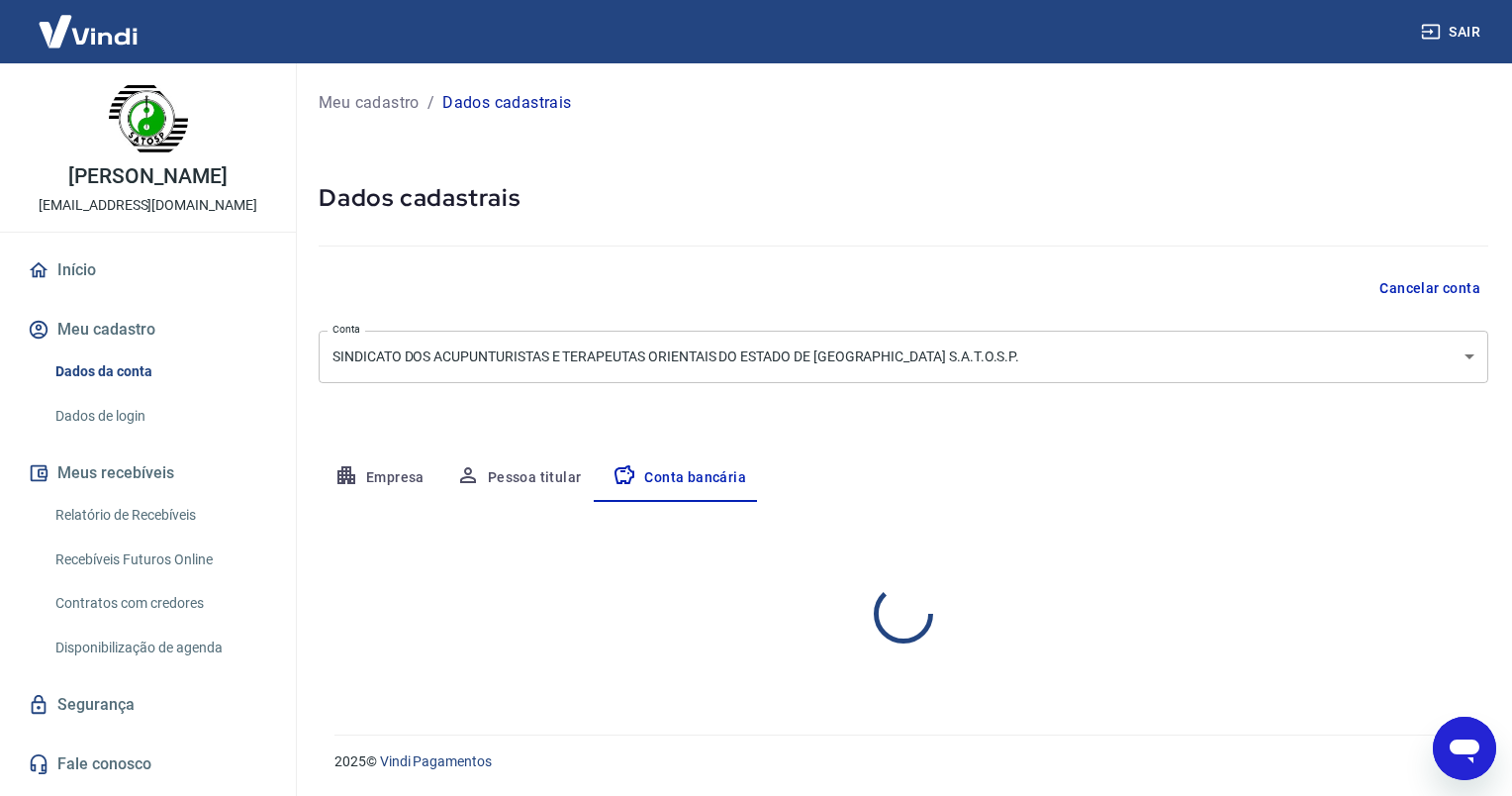 select on "1" 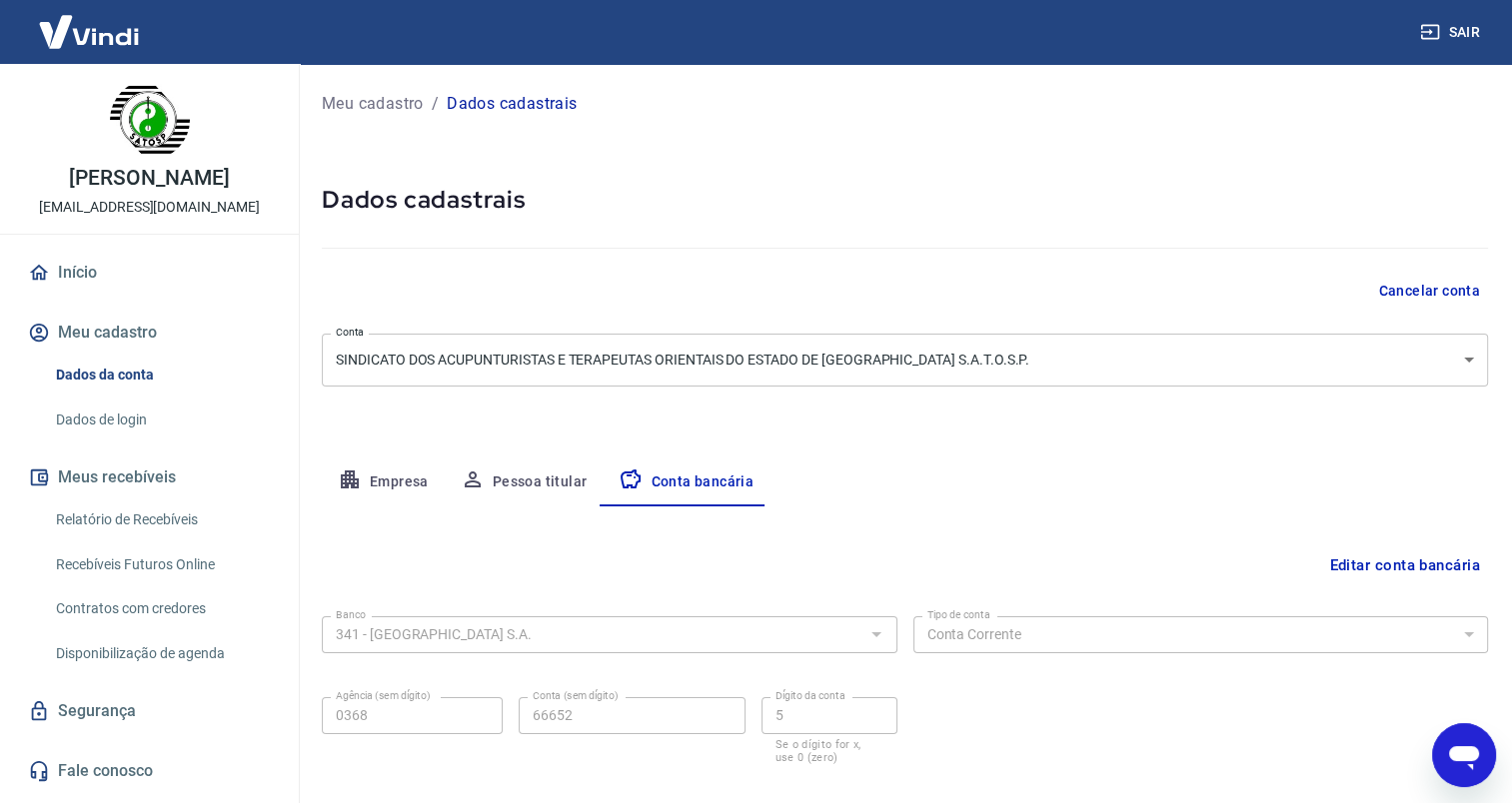 click on "Pessoa titular" at bounding box center [524, 482] 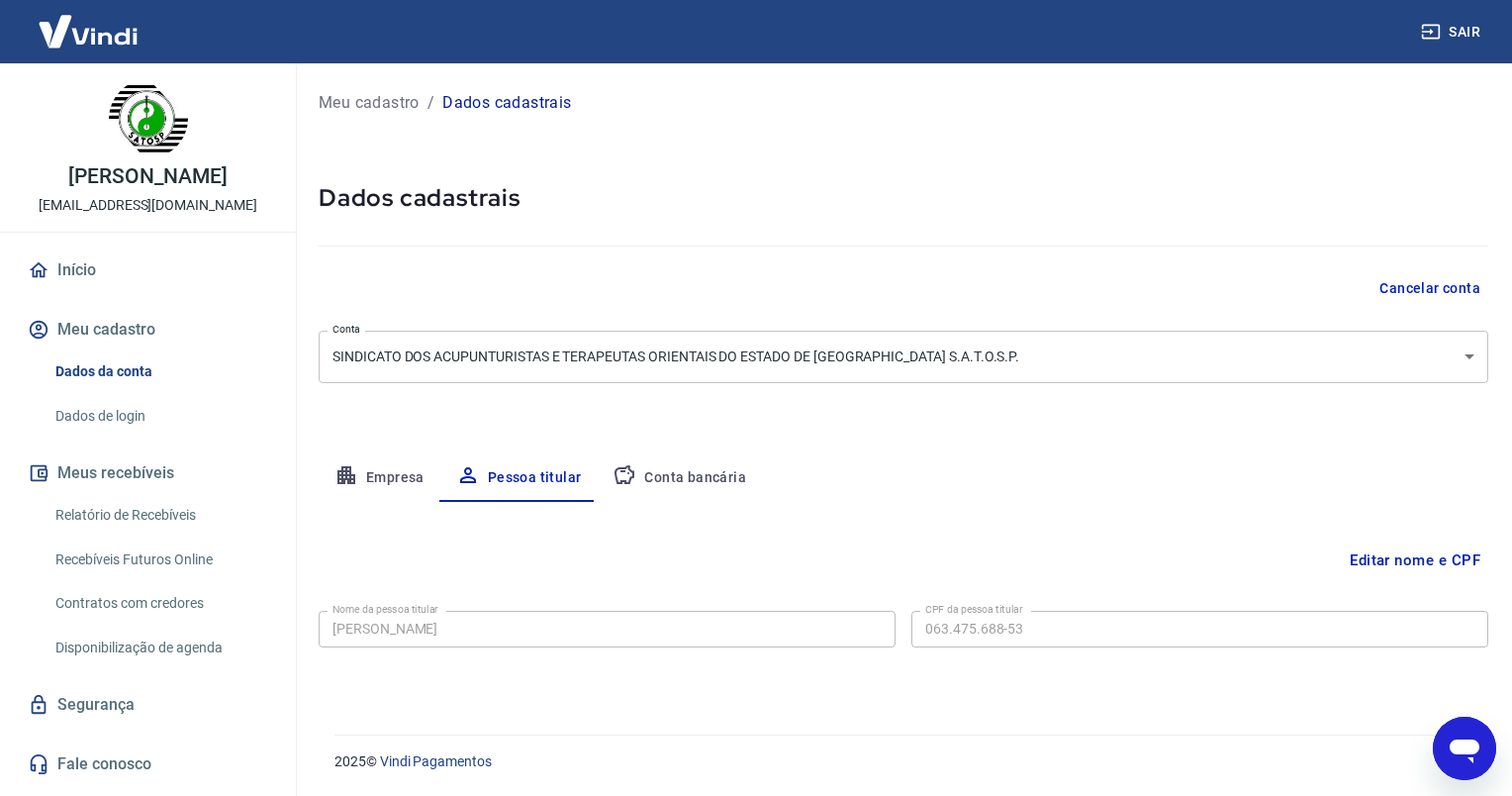 click on "Empresa" at bounding box center [379, 478] 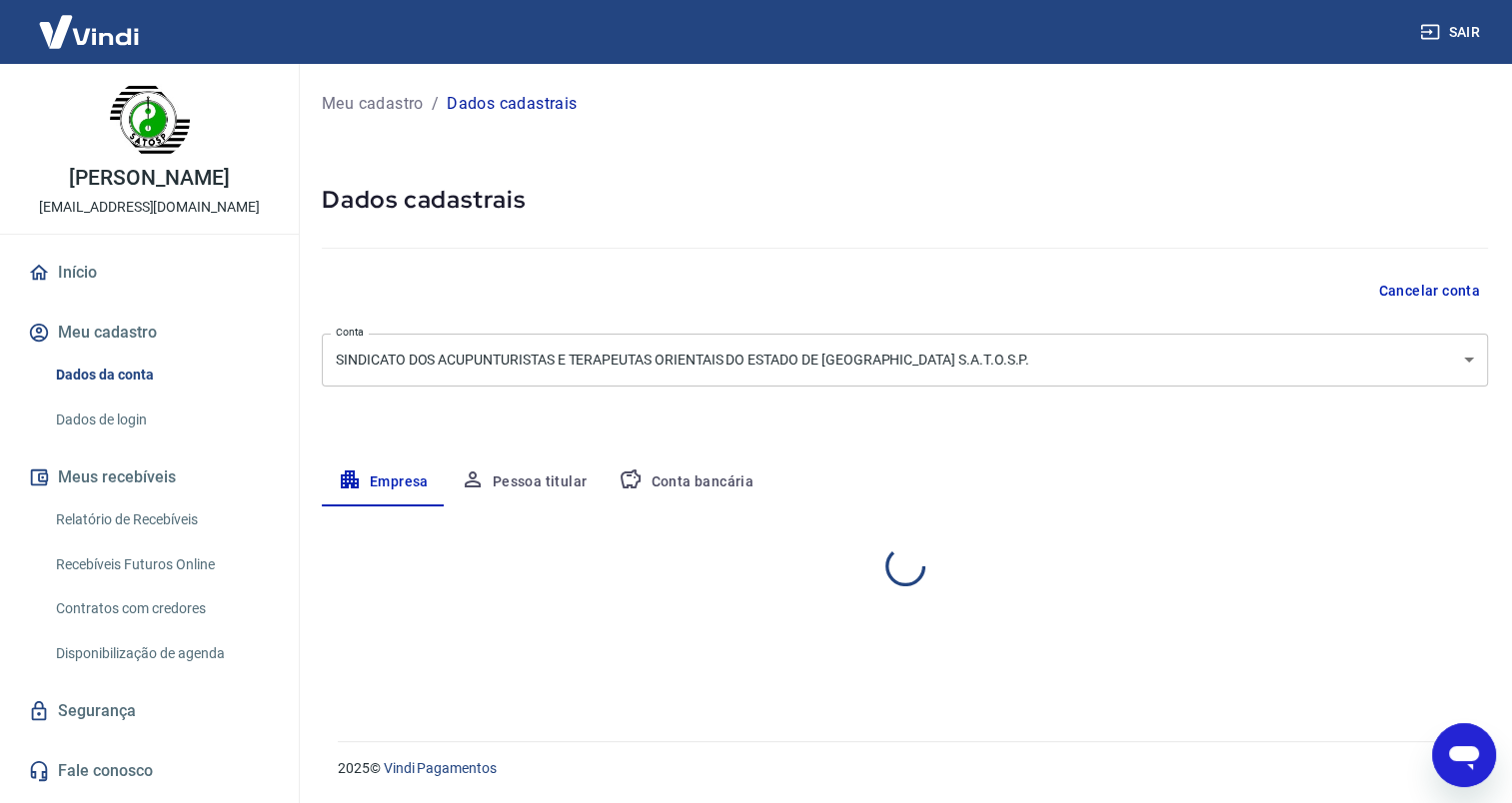 select on "SP" 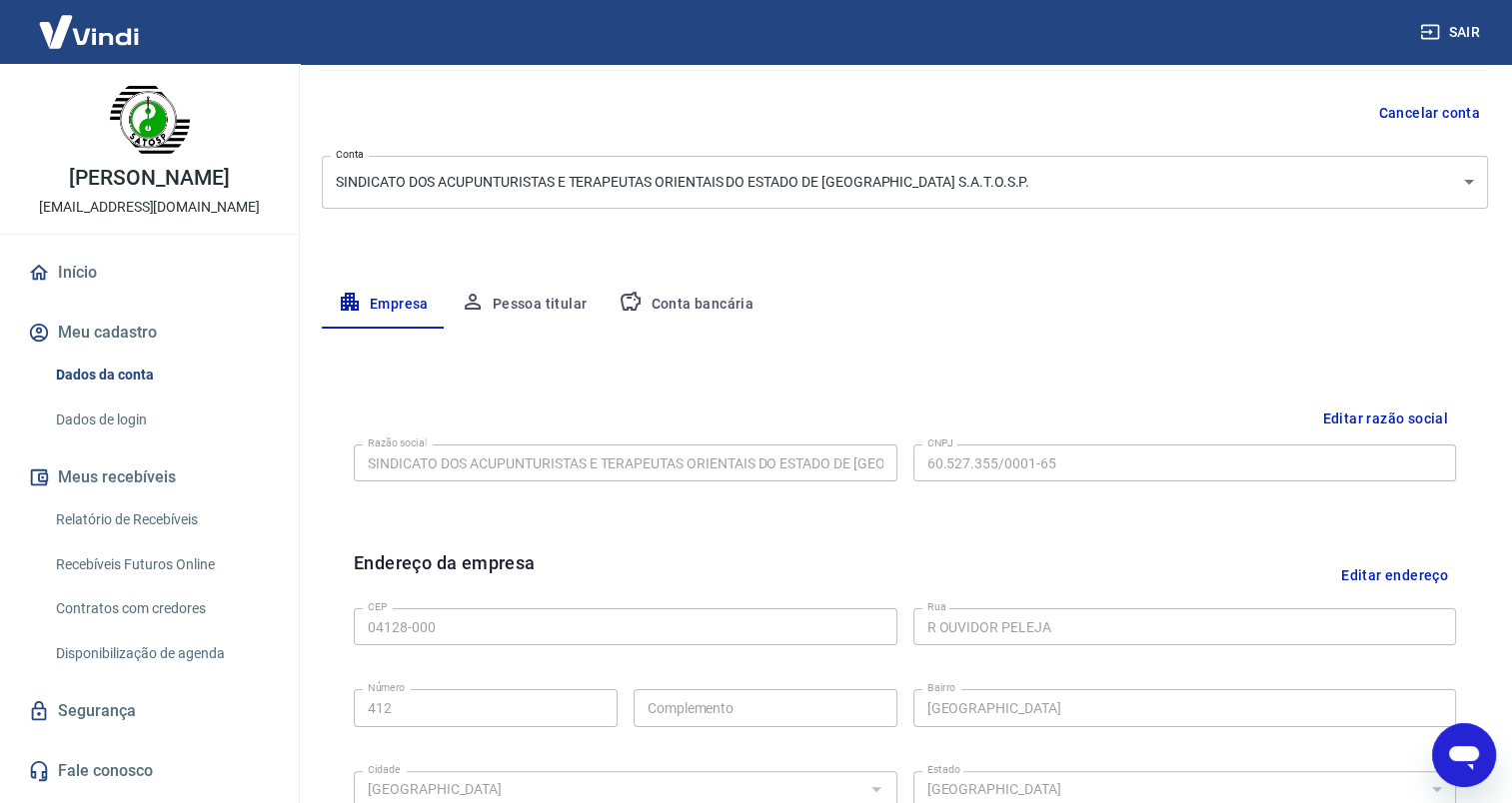 scroll, scrollTop: 200, scrollLeft: 0, axis: vertical 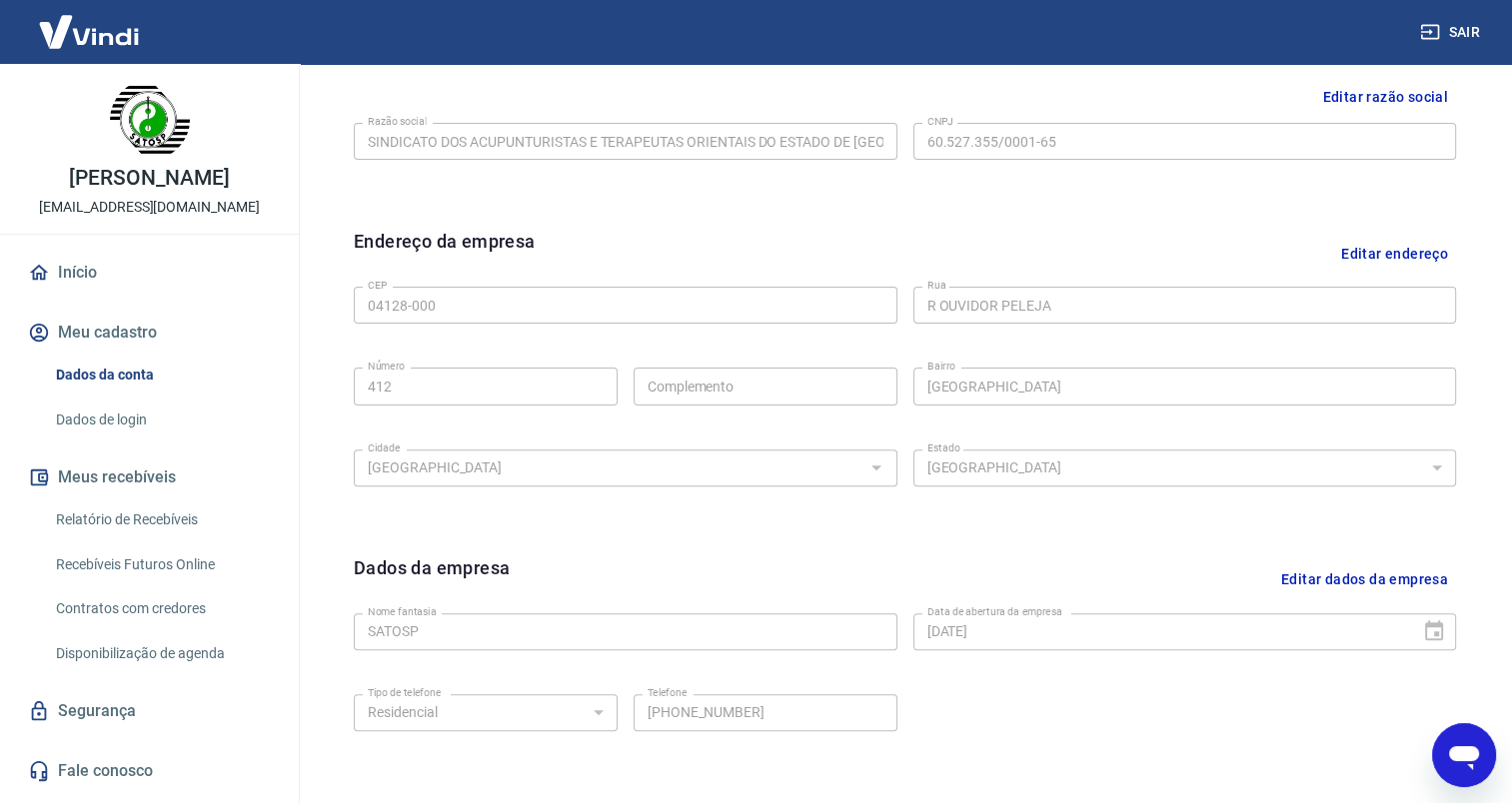 click on "Relatório de Recebíveis" at bounding box center [161, 519] 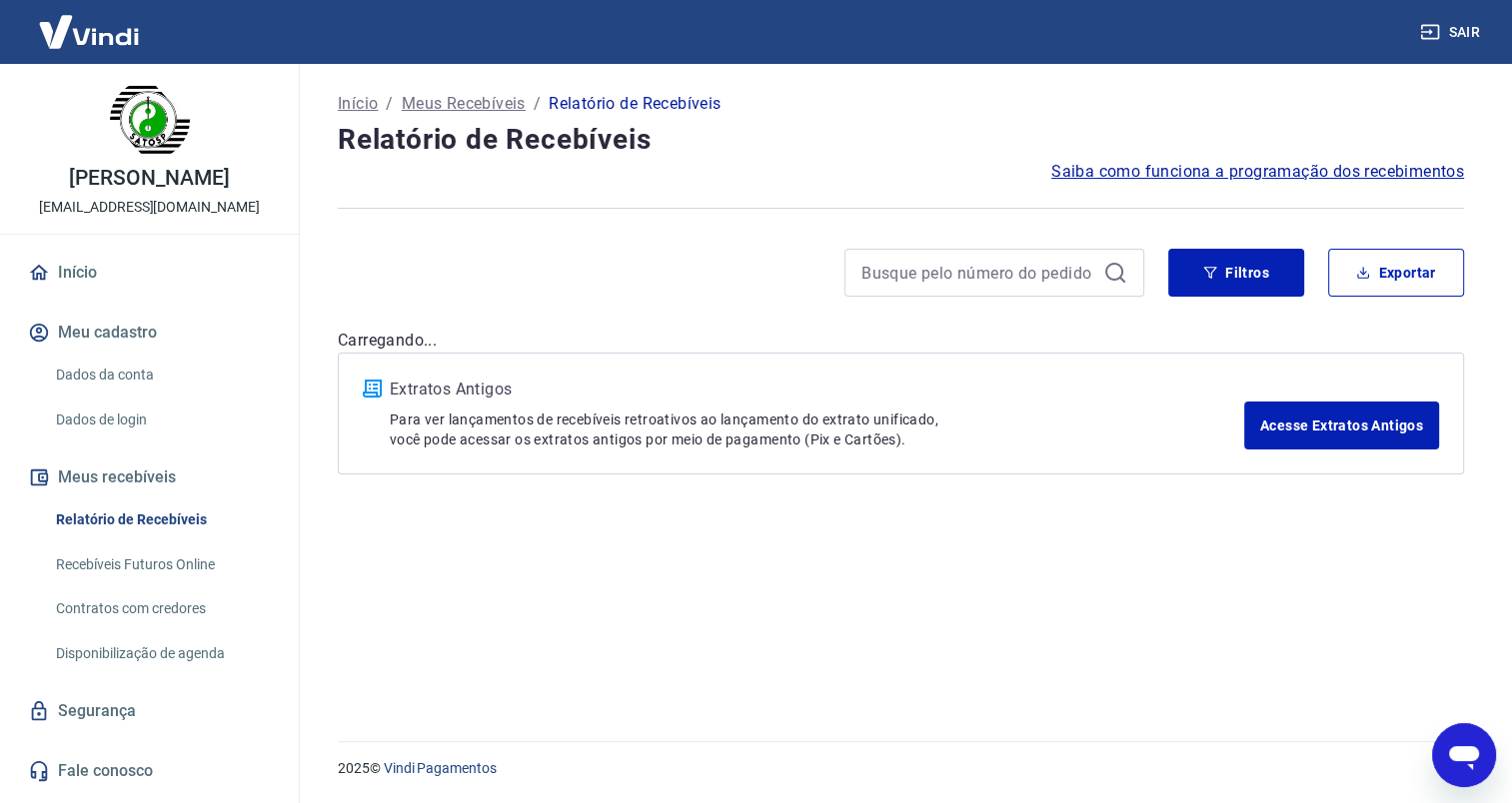 scroll, scrollTop: 0, scrollLeft: 0, axis: both 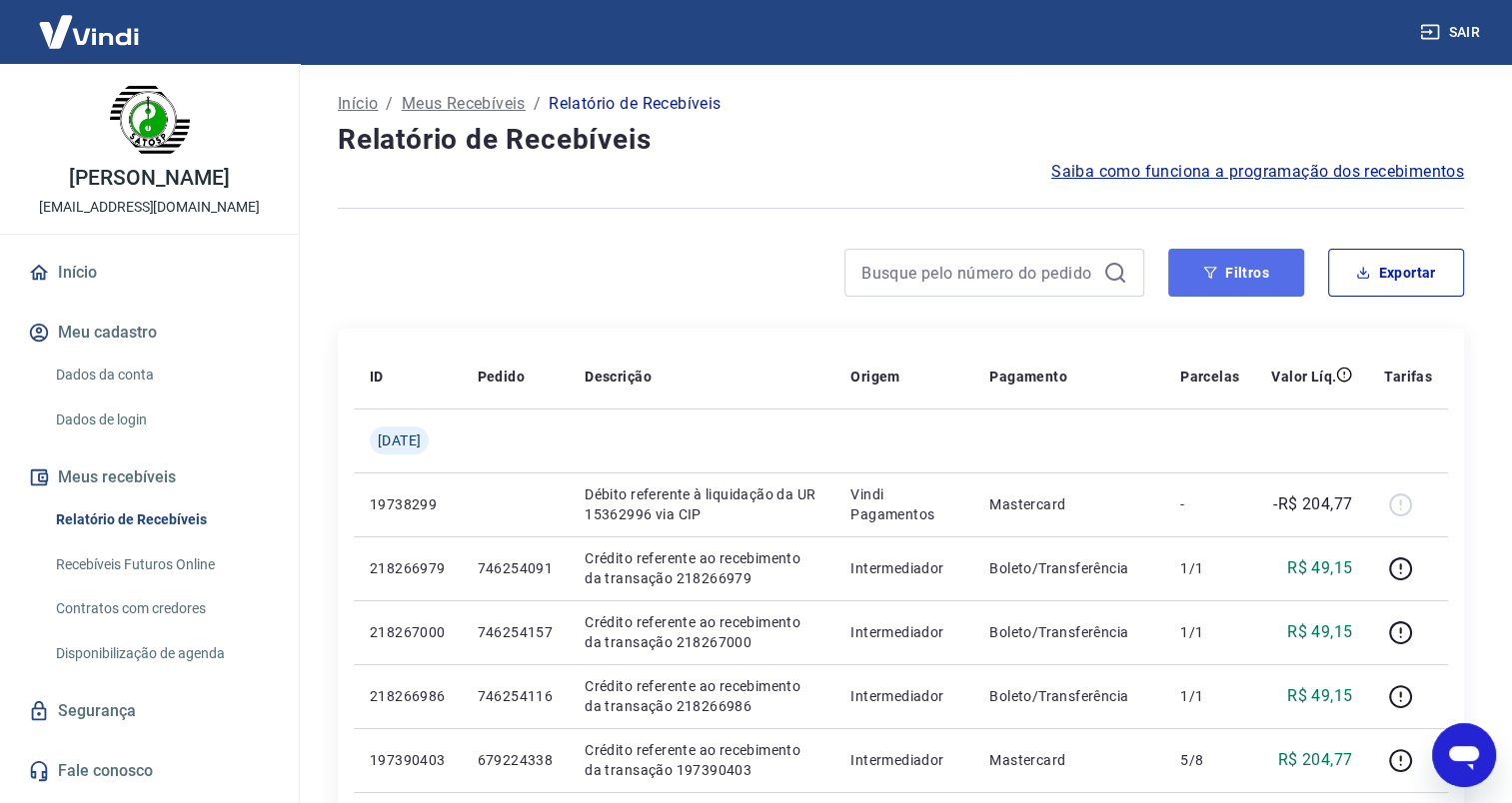 click 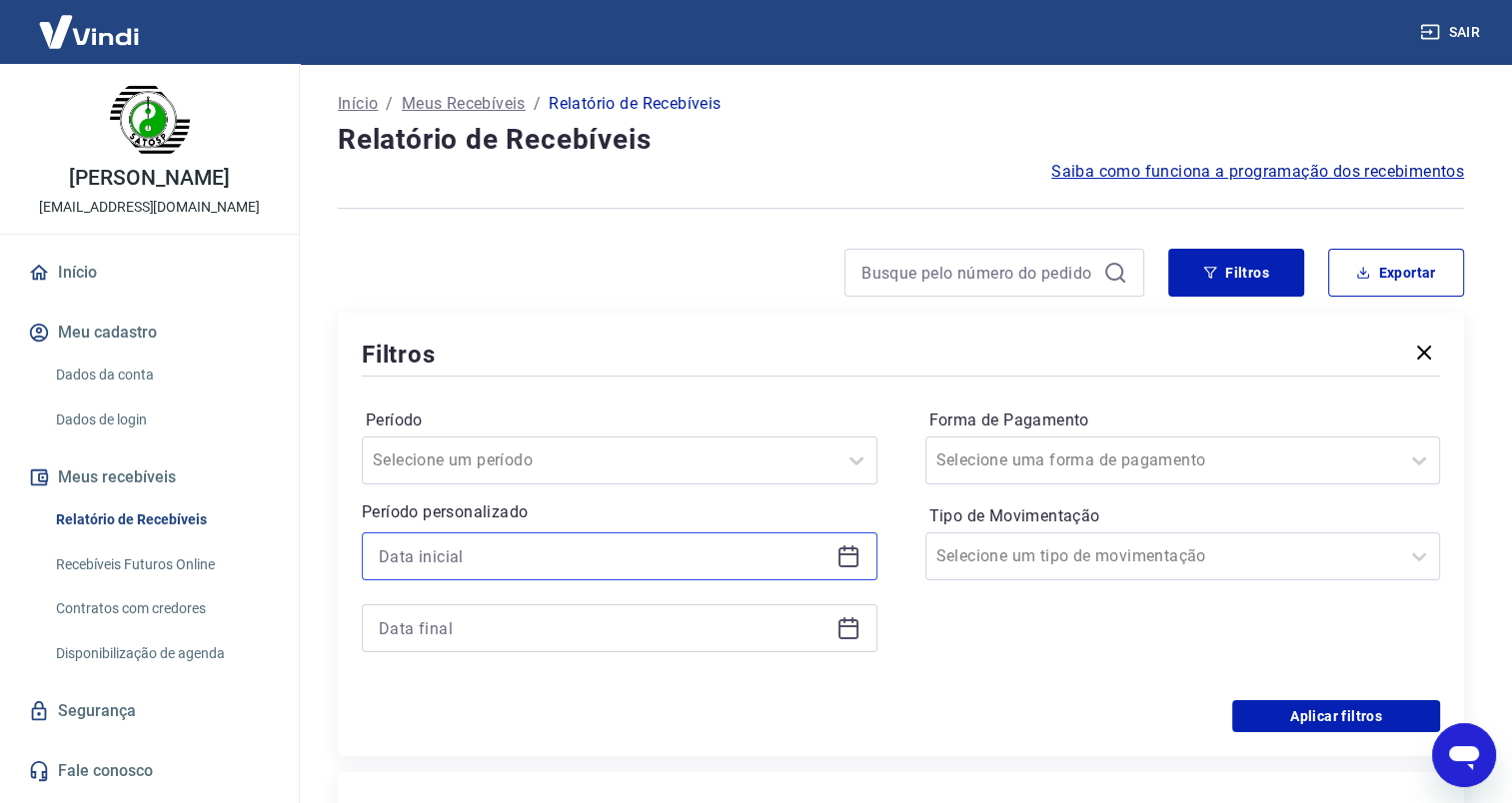 click at bounding box center (604, 556) 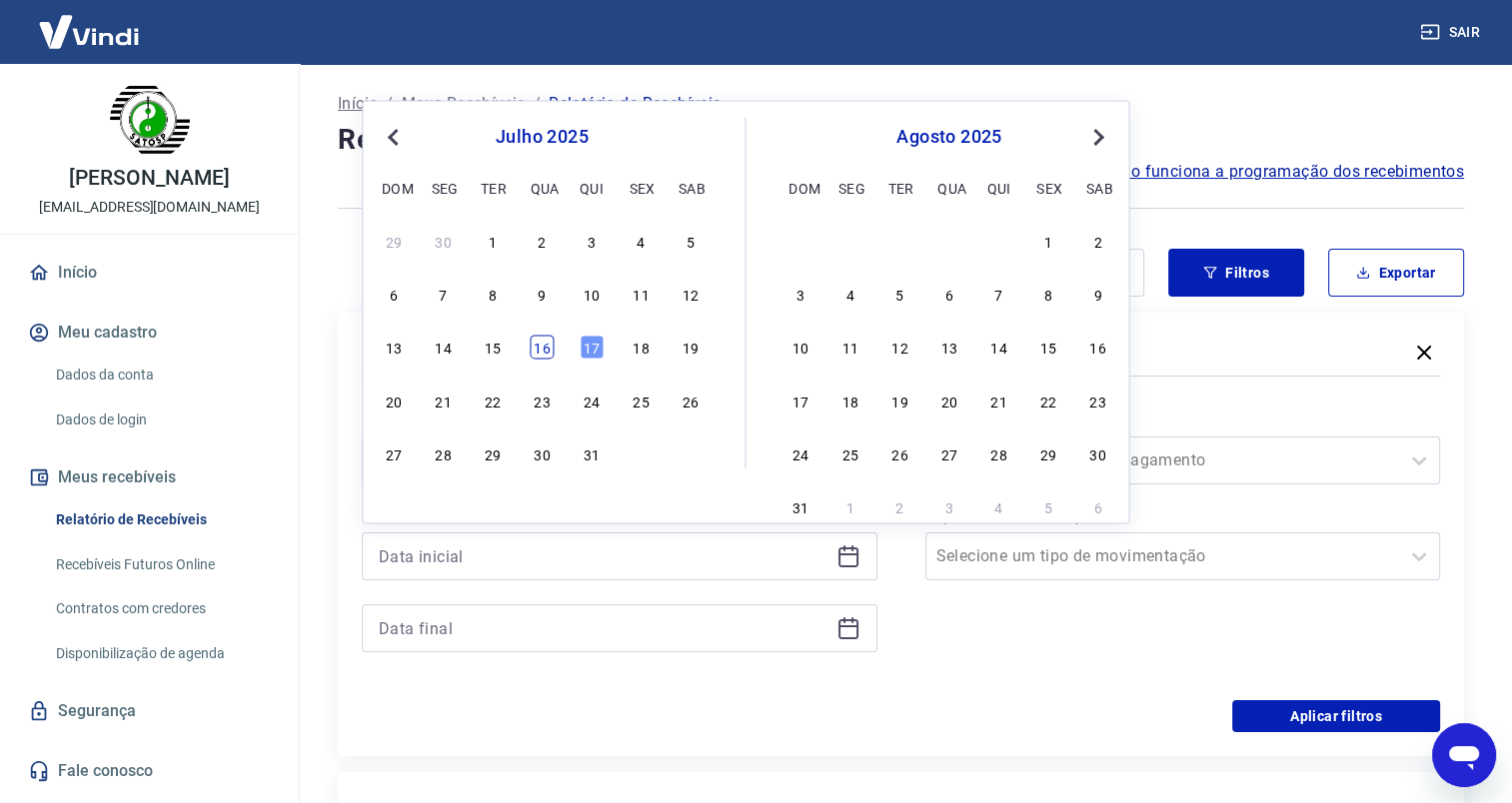 click on "16" at bounding box center (542, 348) 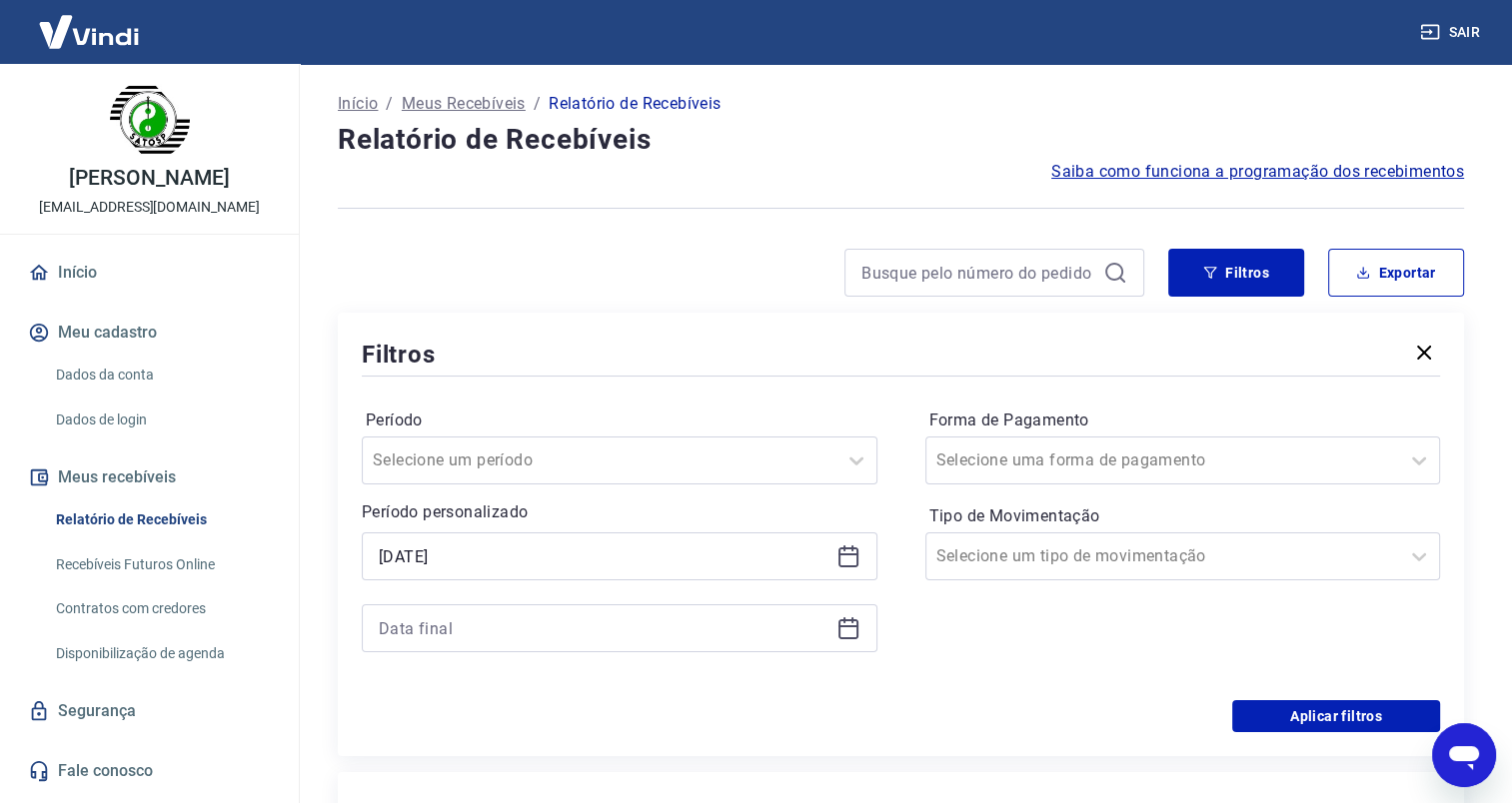 type on "[DATE]" 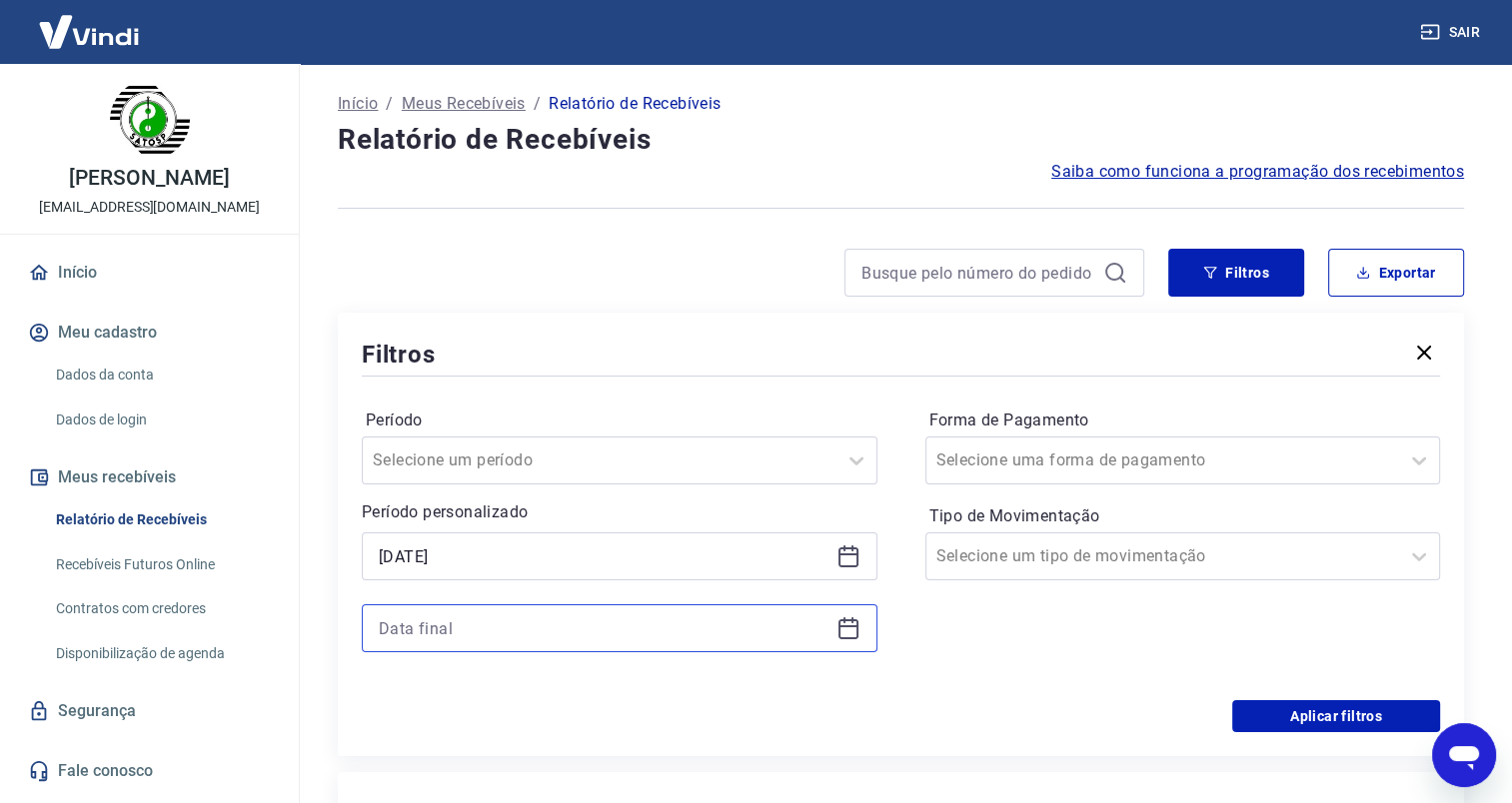 click at bounding box center [604, 628] 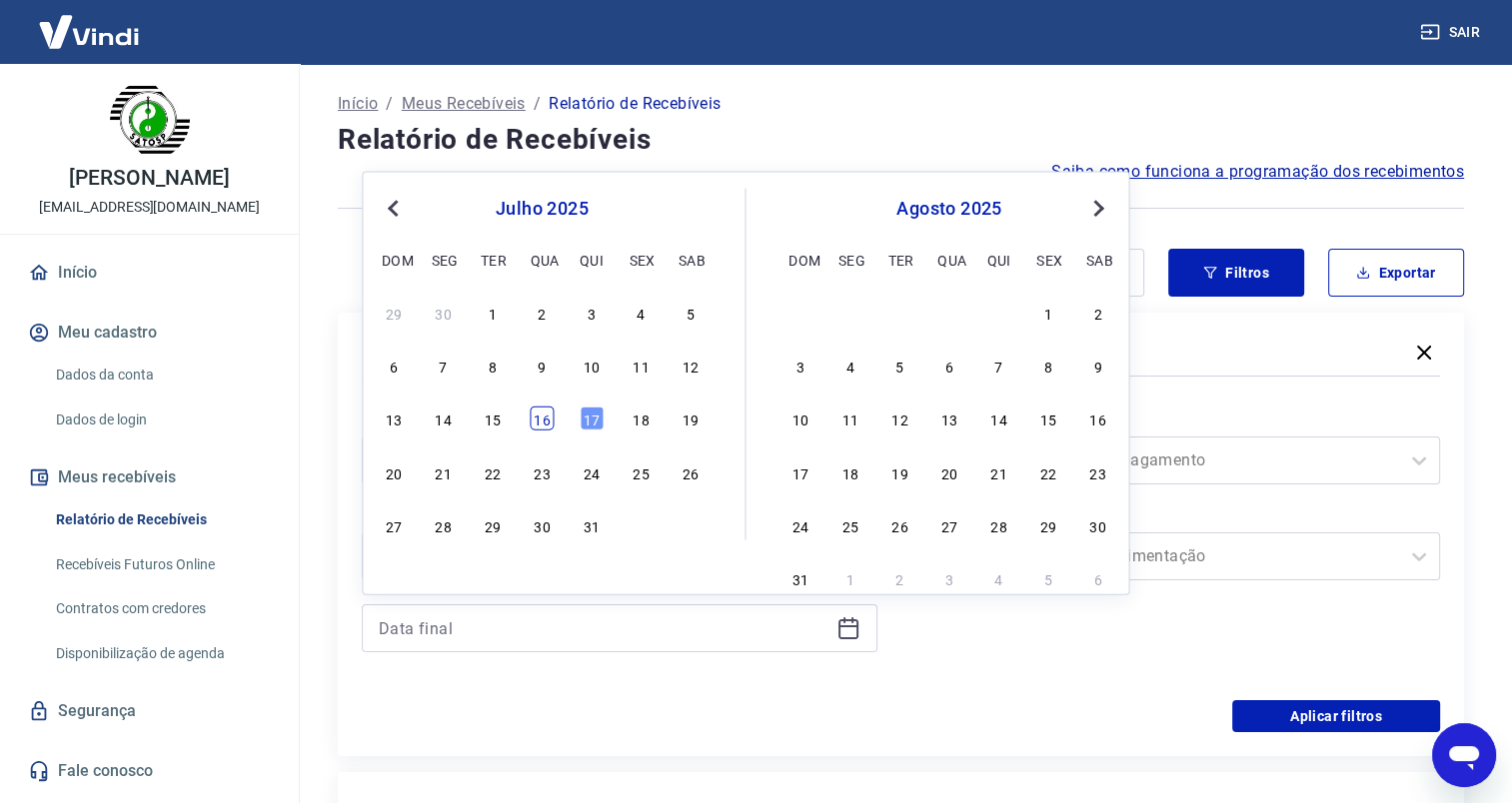click on "16" at bounding box center (542, 418) 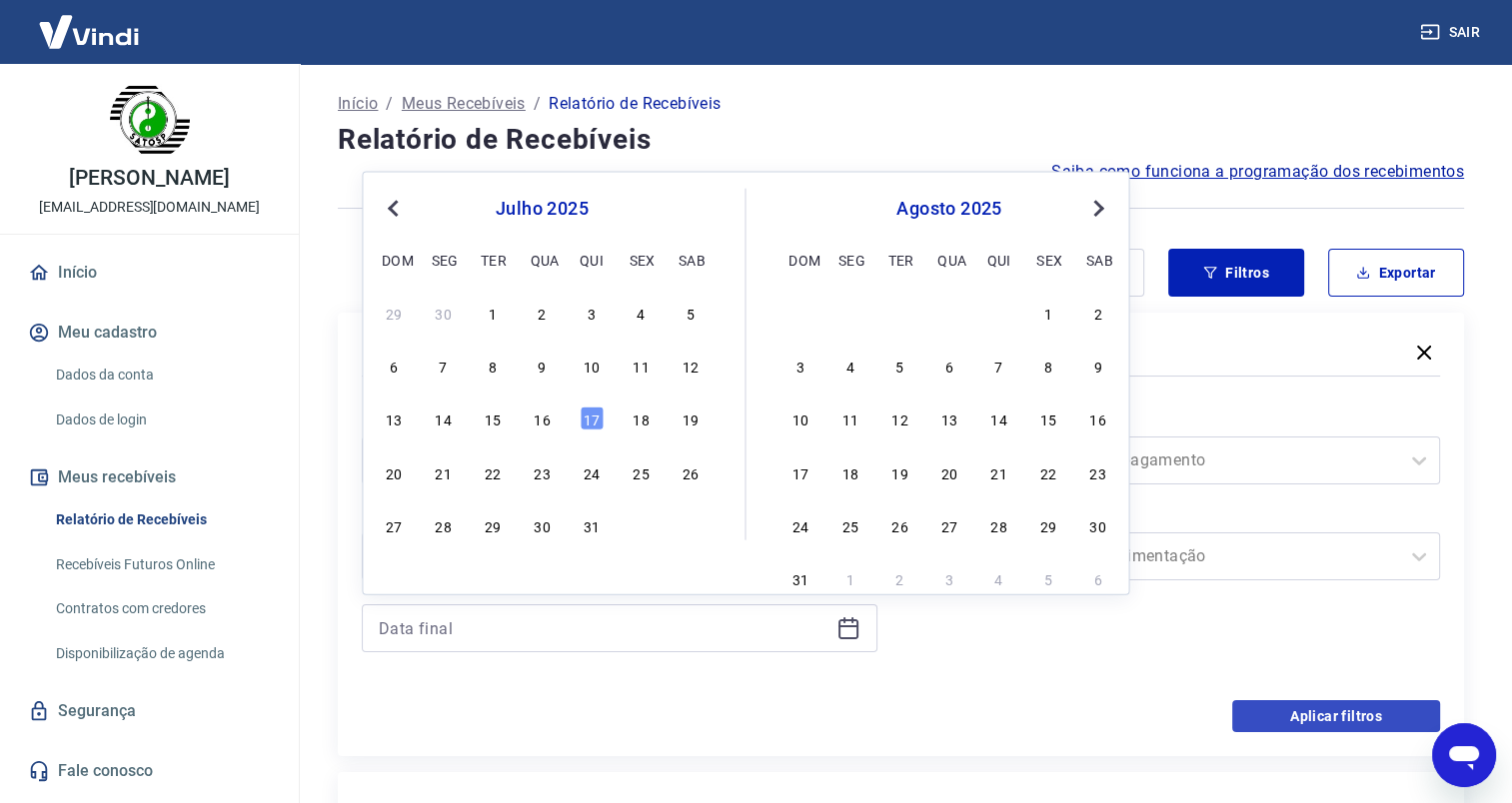 type on "[DATE]" 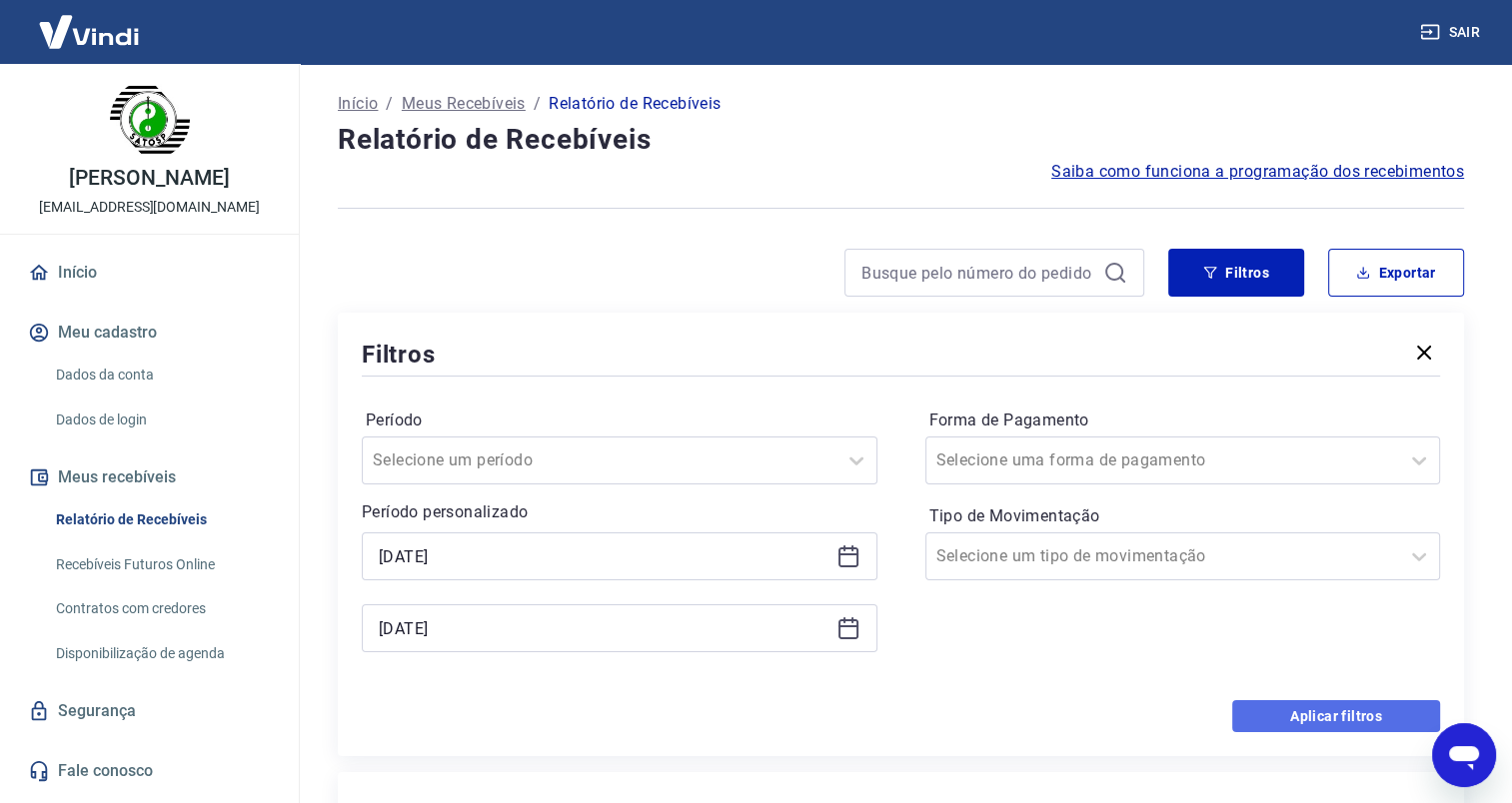 click on "Aplicar filtros" at bounding box center [1336, 716] 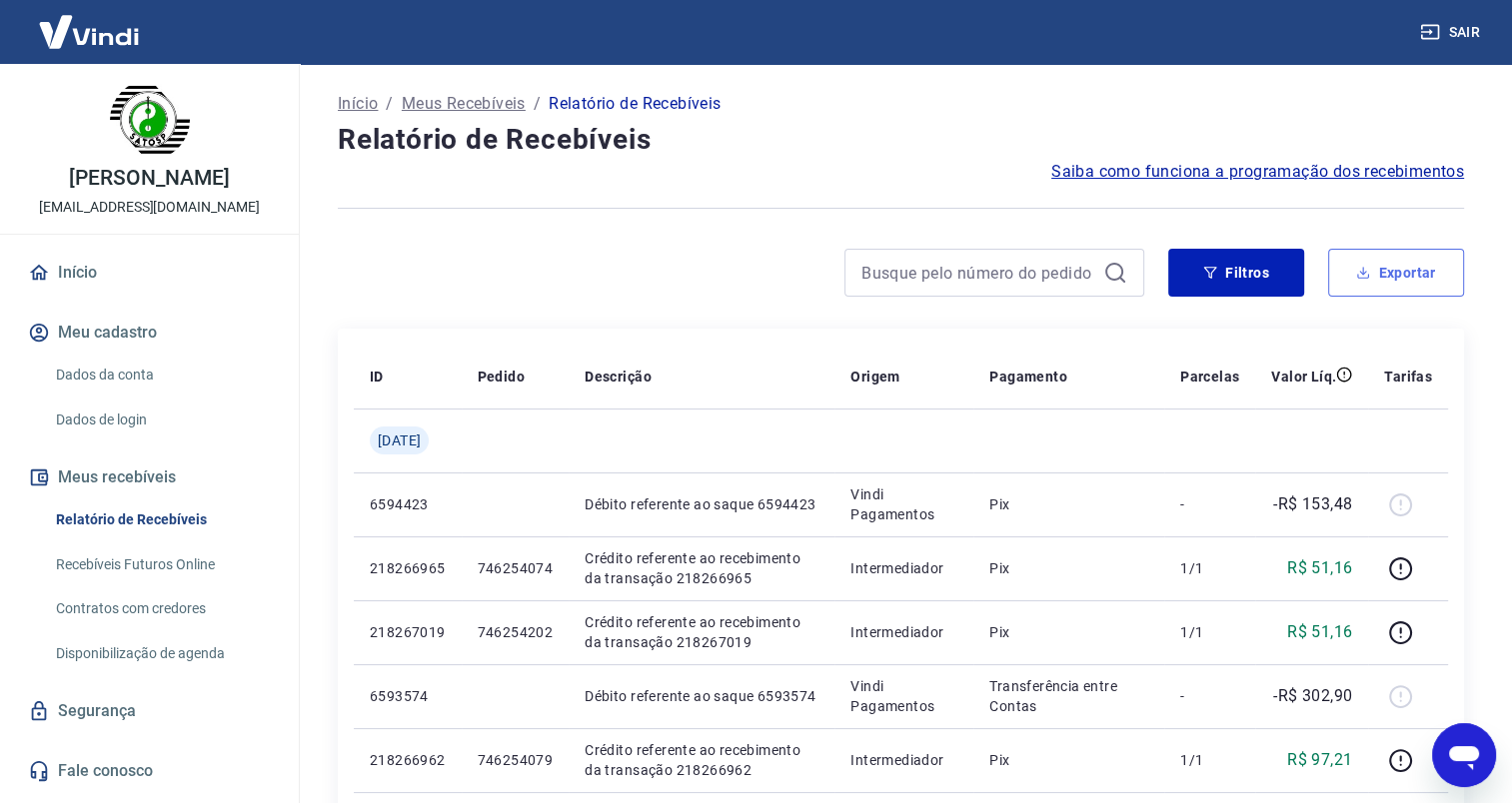 click on "Exportar" at bounding box center (1396, 273) 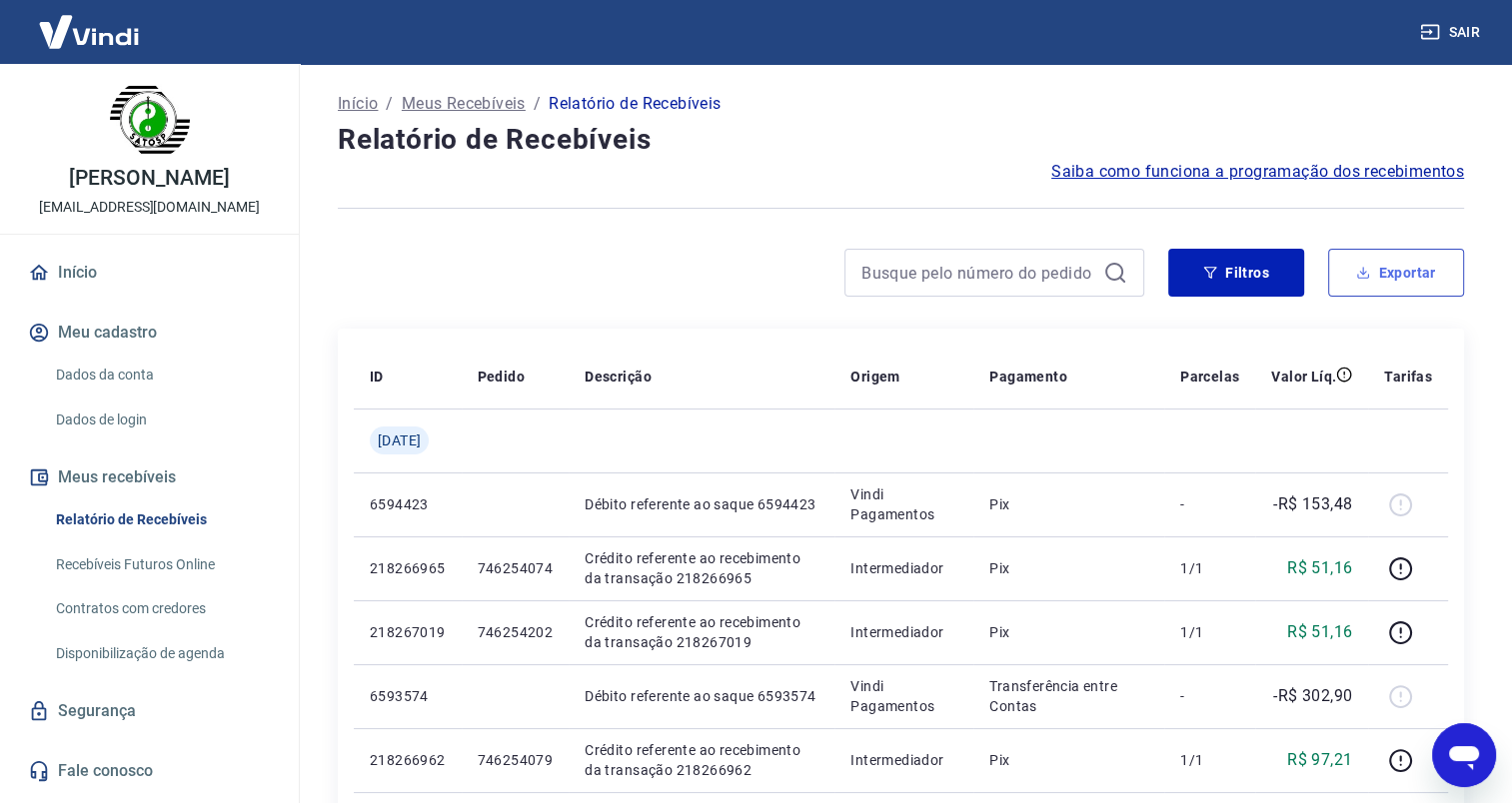 type on "[DATE]" 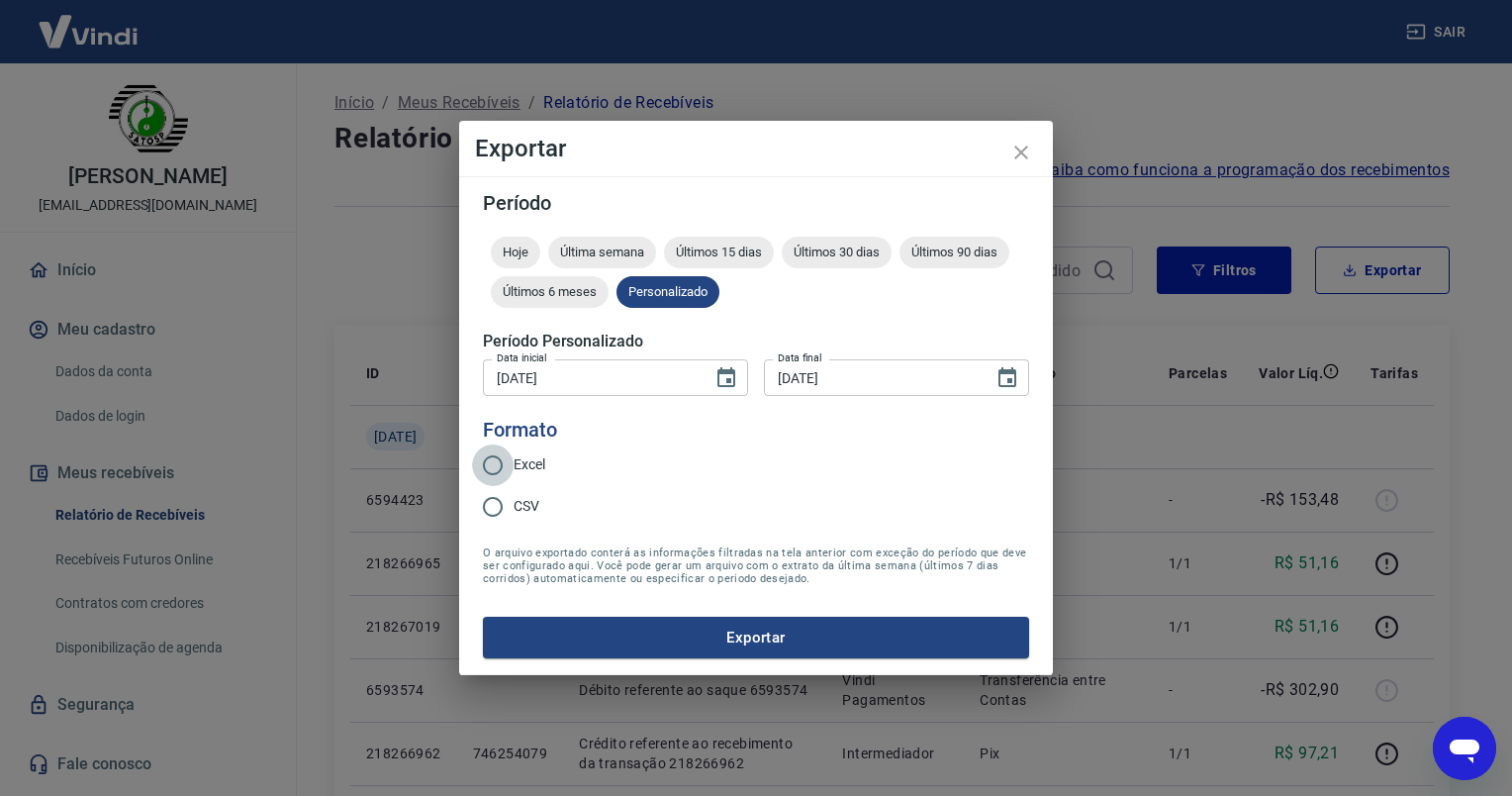 click on "Excel" at bounding box center (493, 465) 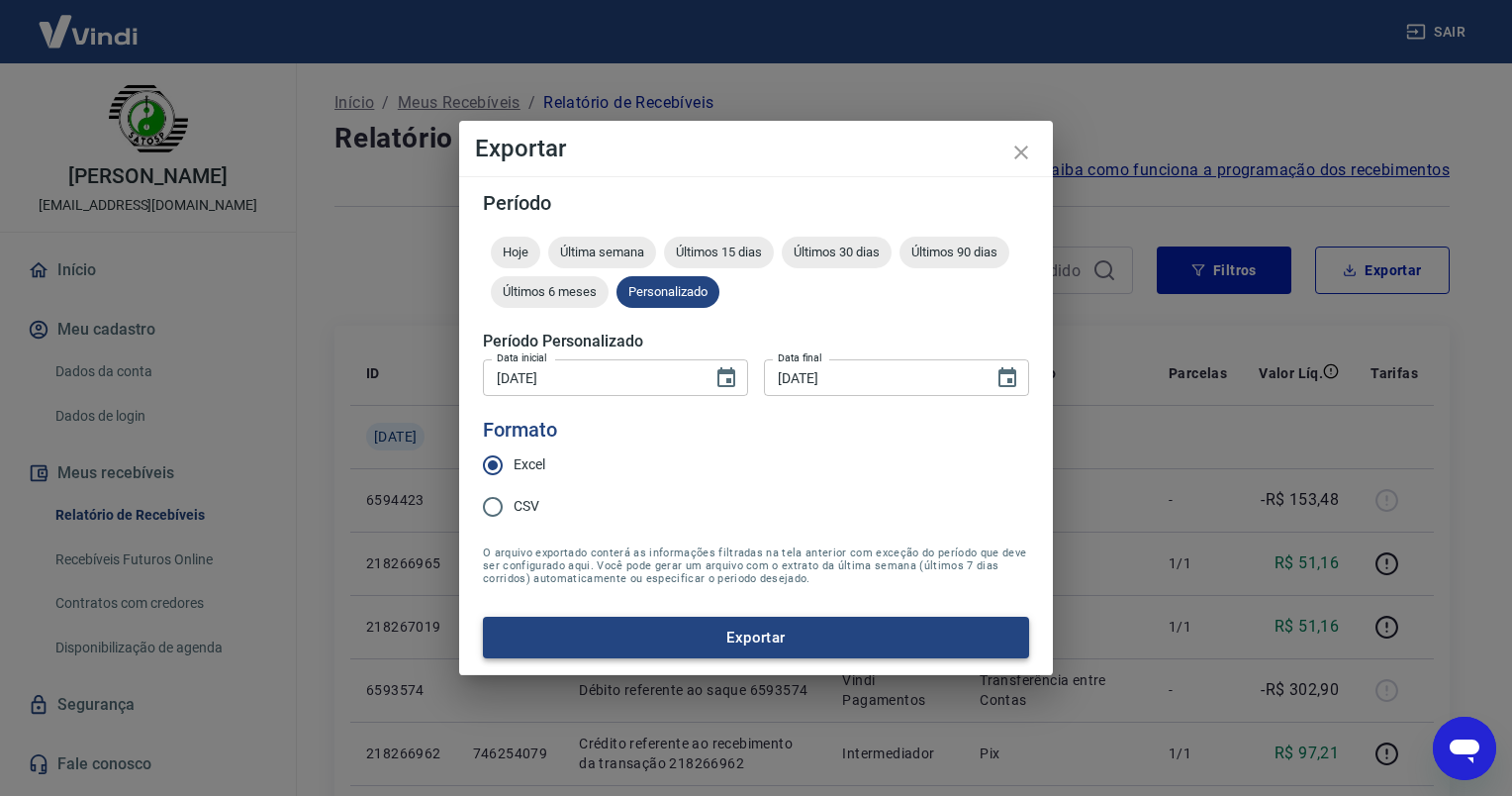 click on "Exportar" at bounding box center [756, 638] 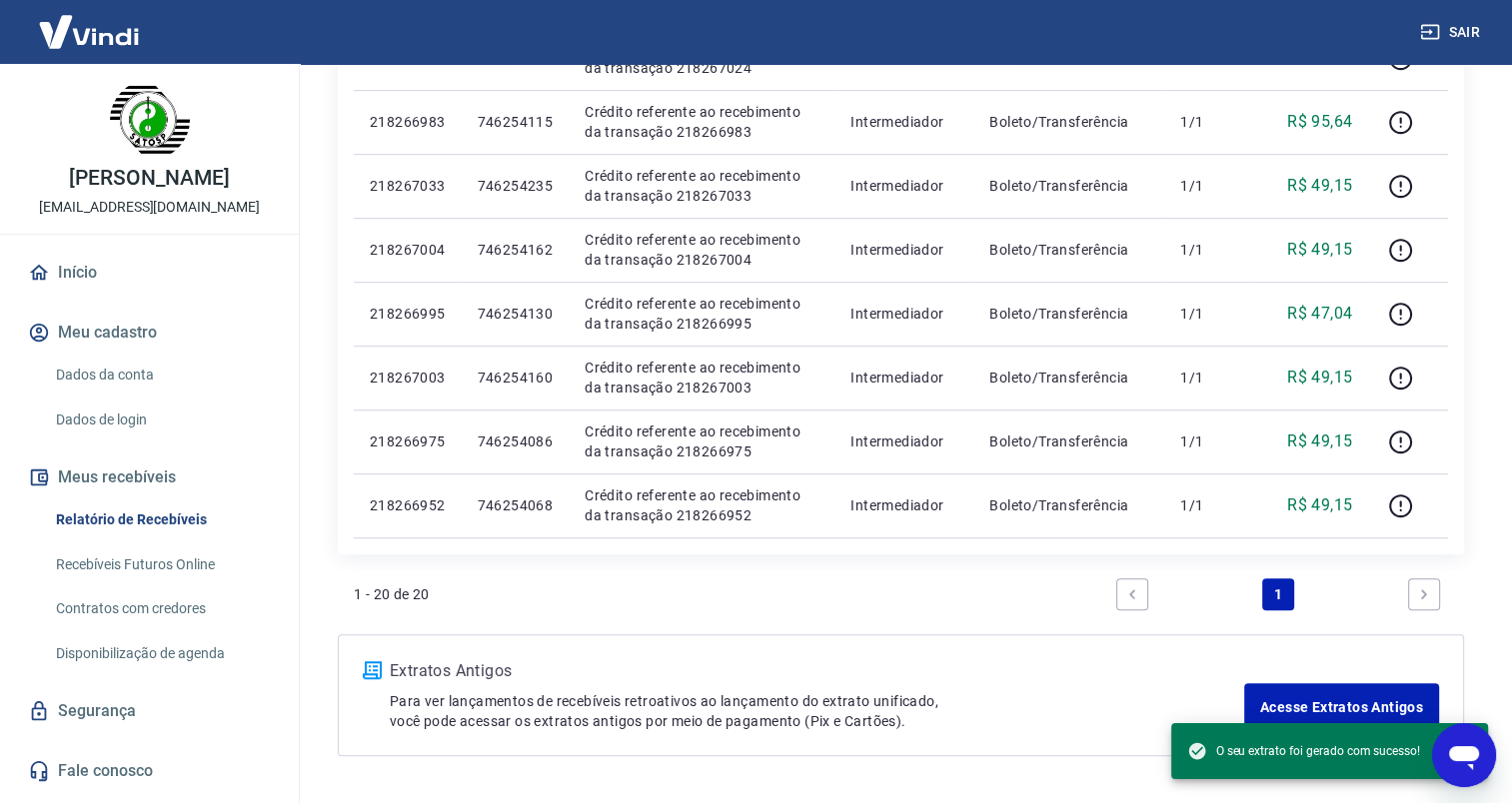 scroll, scrollTop: 1274, scrollLeft: 0, axis: vertical 